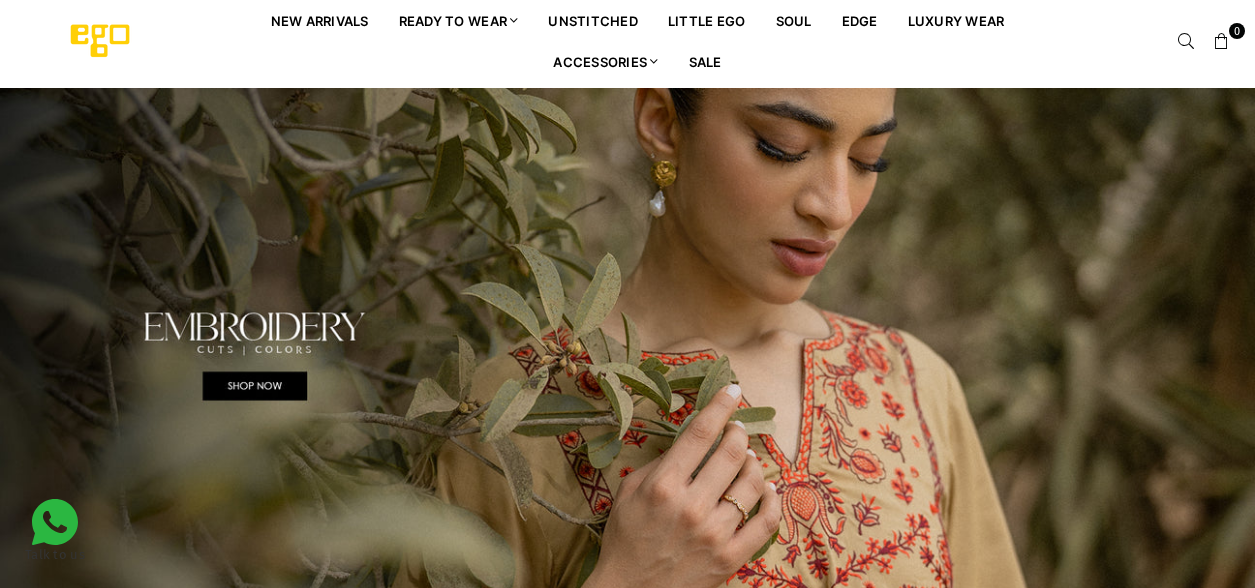 scroll, scrollTop: 0, scrollLeft: 0, axis: both 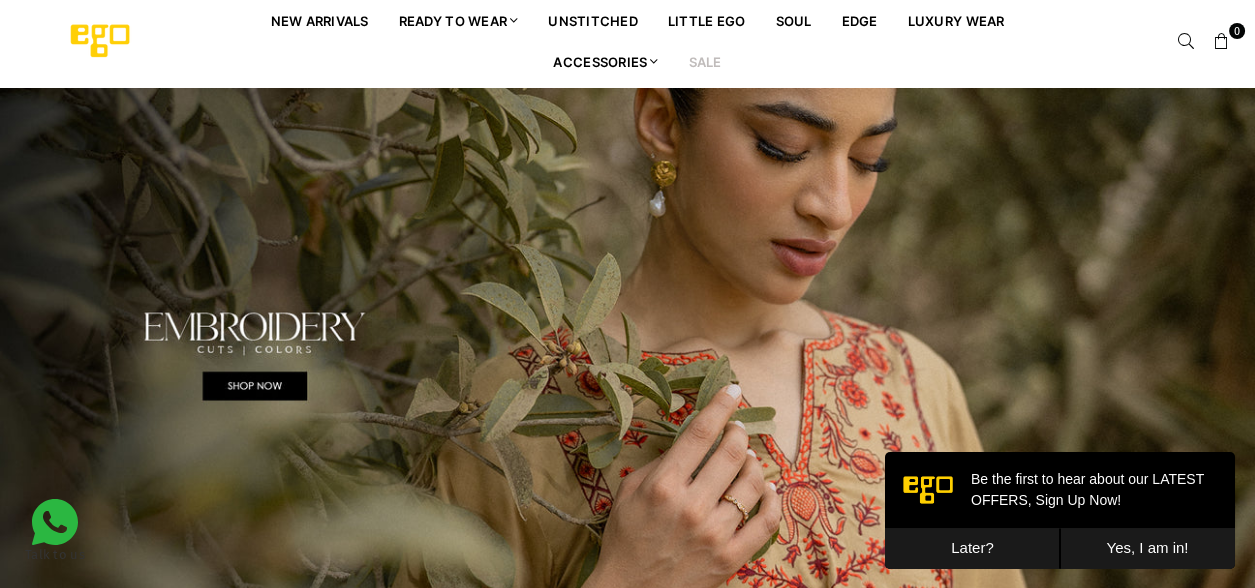 click on "Sale" at bounding box center [705, 61] 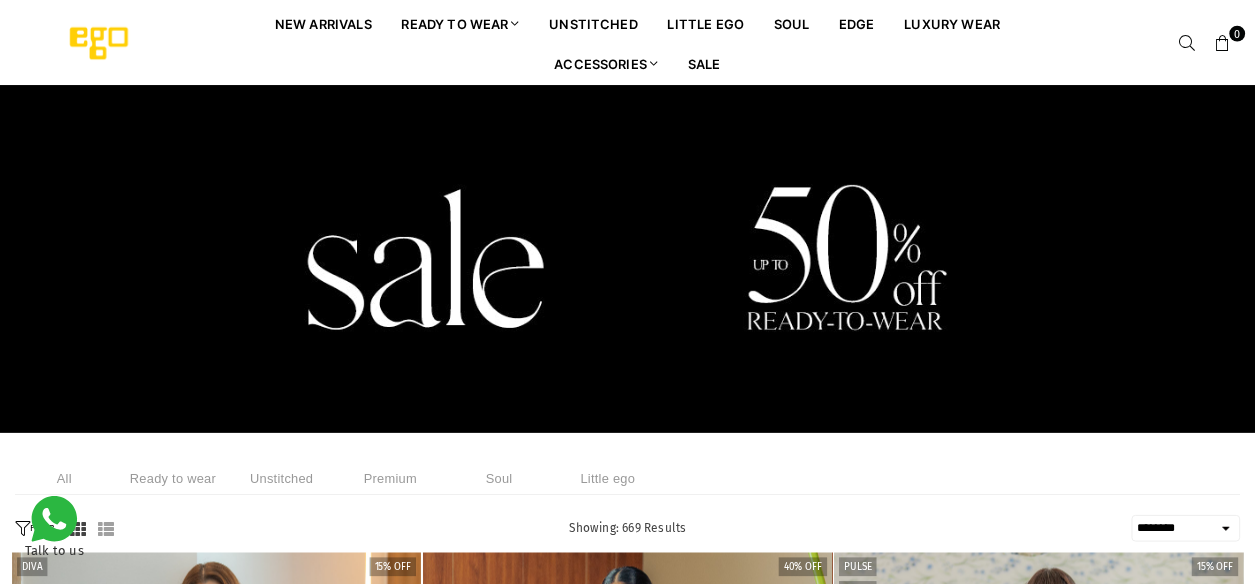 scroll, scrollTop: 0, scrollLeft: 0, axis: both 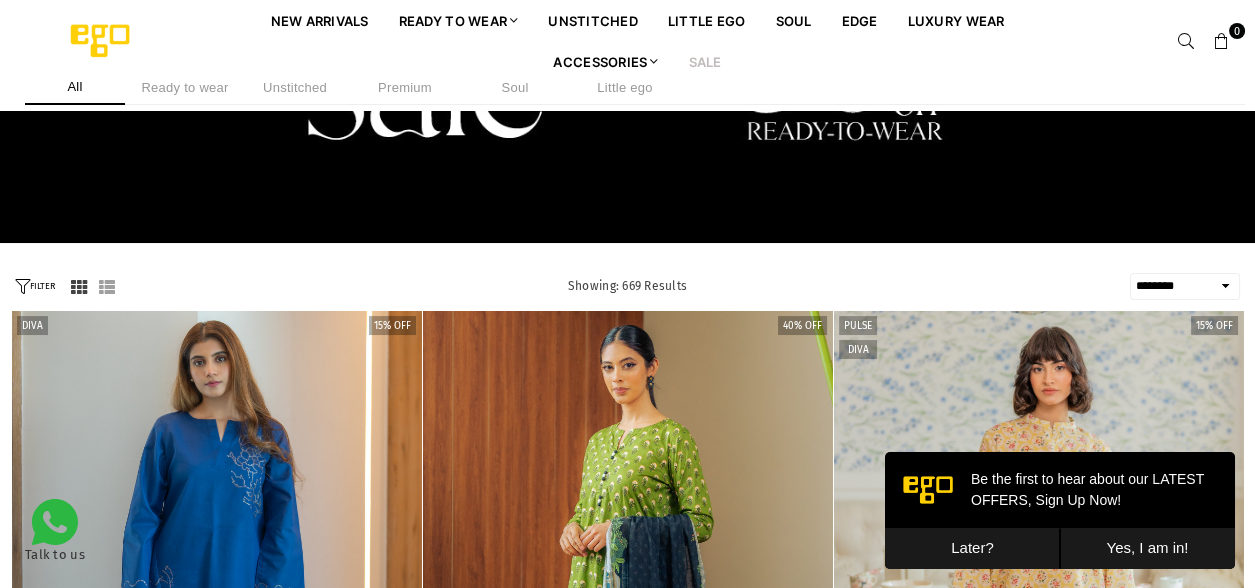 click on "**********" at bounding box center (1185, 286) 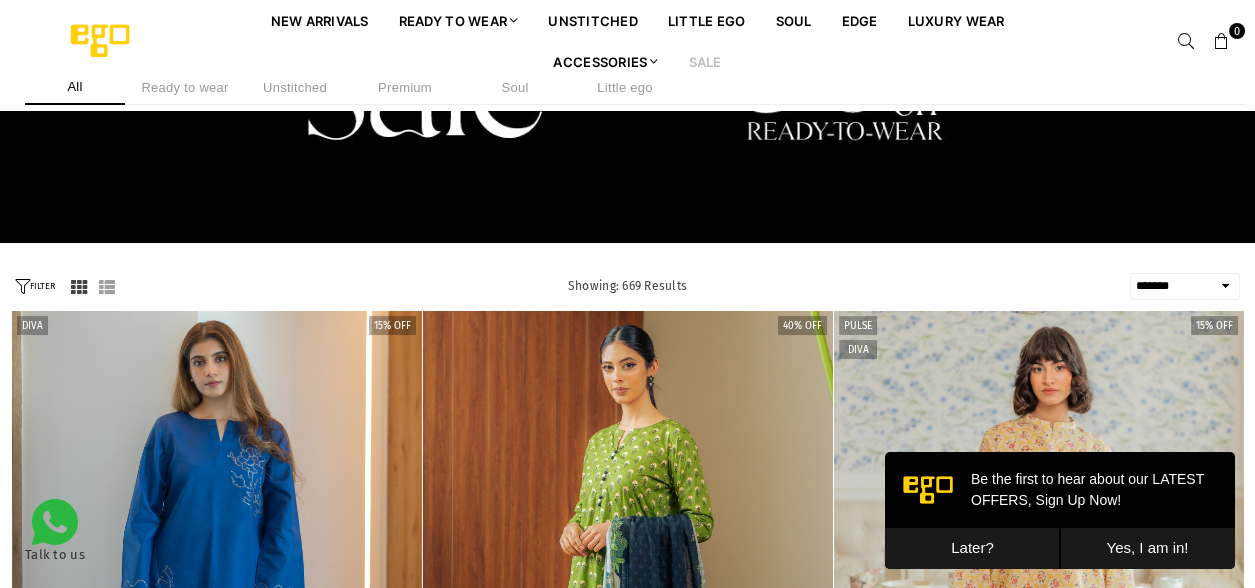 click on "**********" at bounding box center (1185, 286) 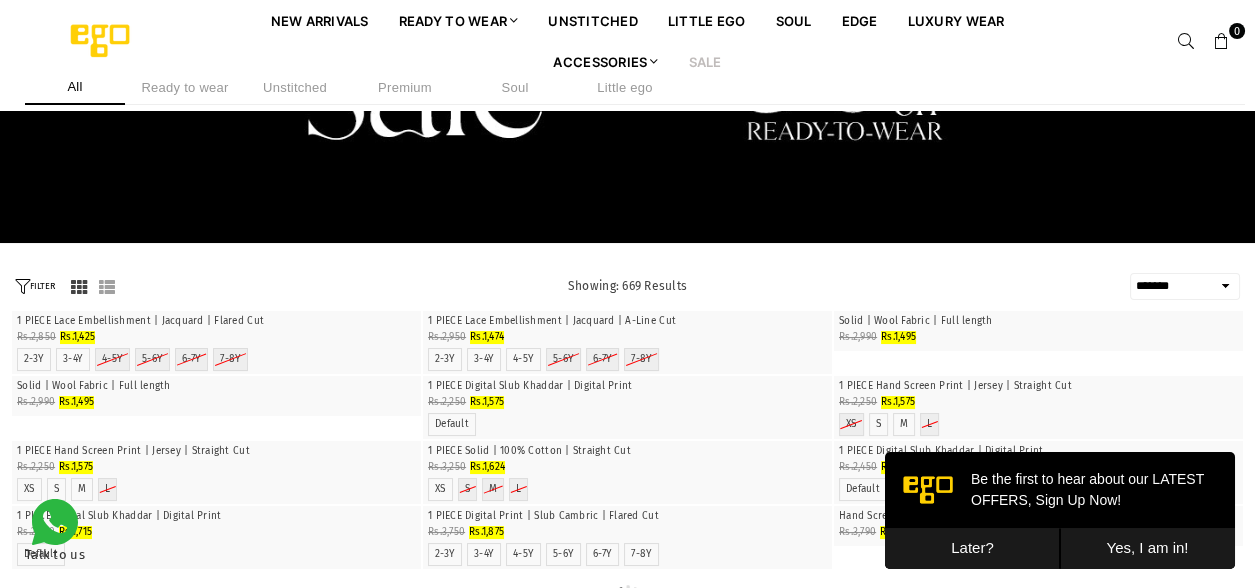 click on "**********" at bounding box center [1185, 286] 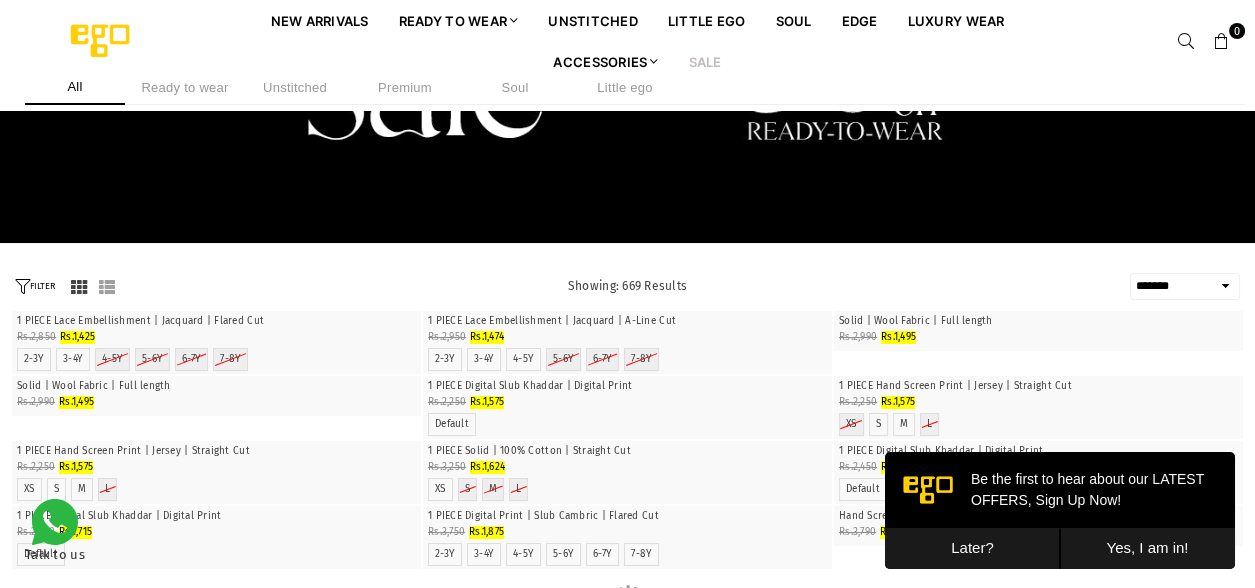 click on "**********" at bounding box center [1185, 286] 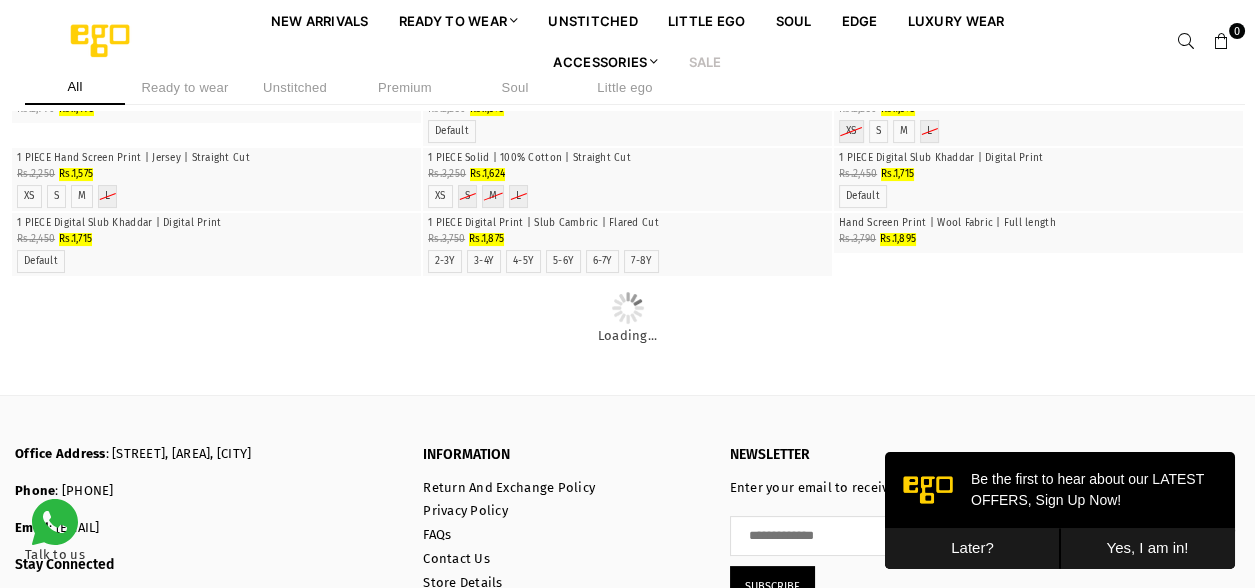 scroll, scrollTop: 351, scrollLeft: 0, axis: vertical 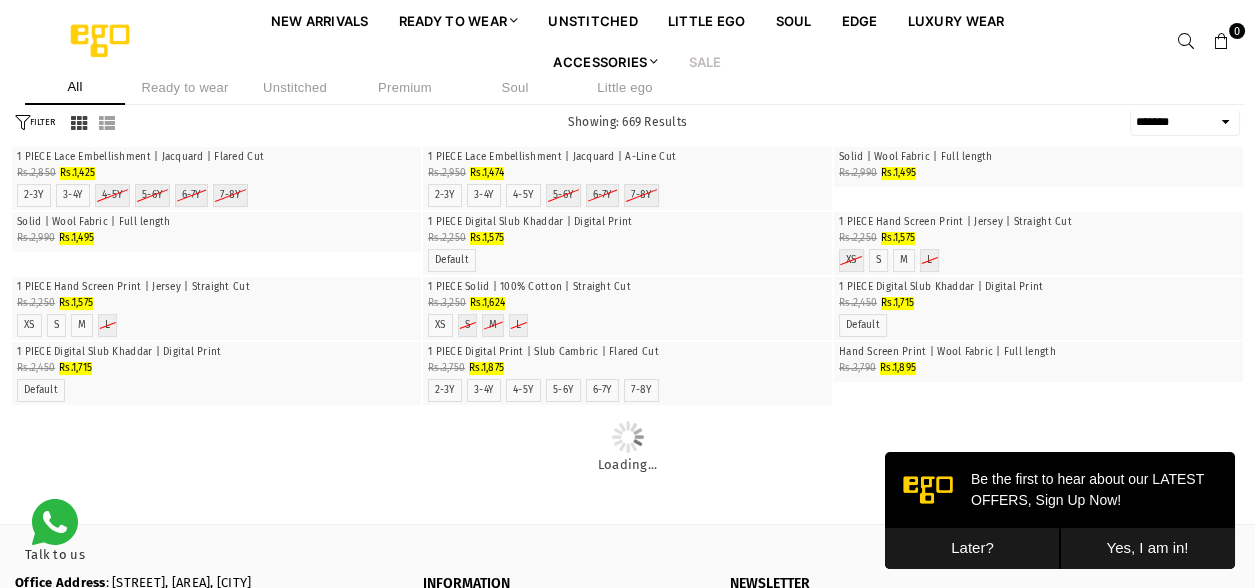 click on "Later?" at bounding box center [972, 548] 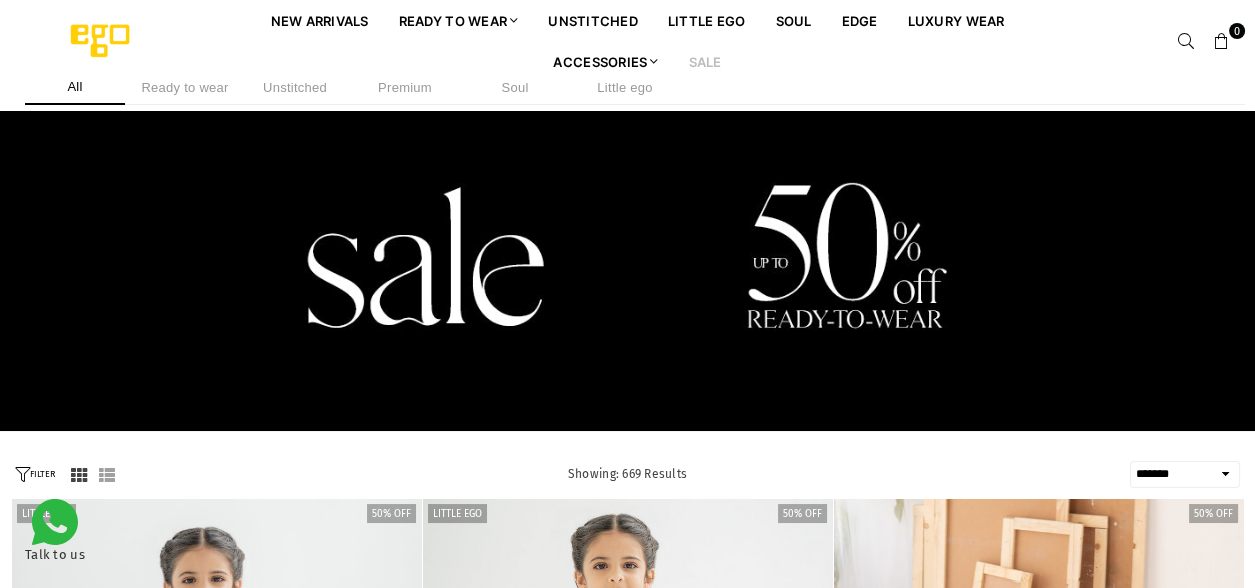 scroll, scrollTop: 132, scrollLeft: 0, axis: vertical 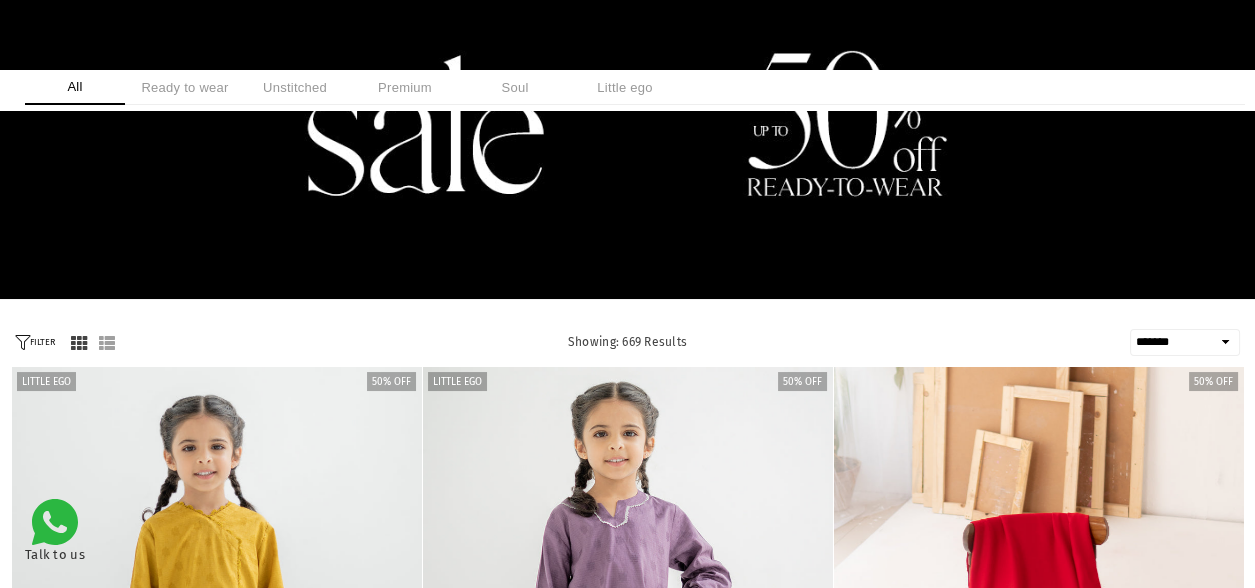 click on "FILTER" at bounding box center [35, 342] 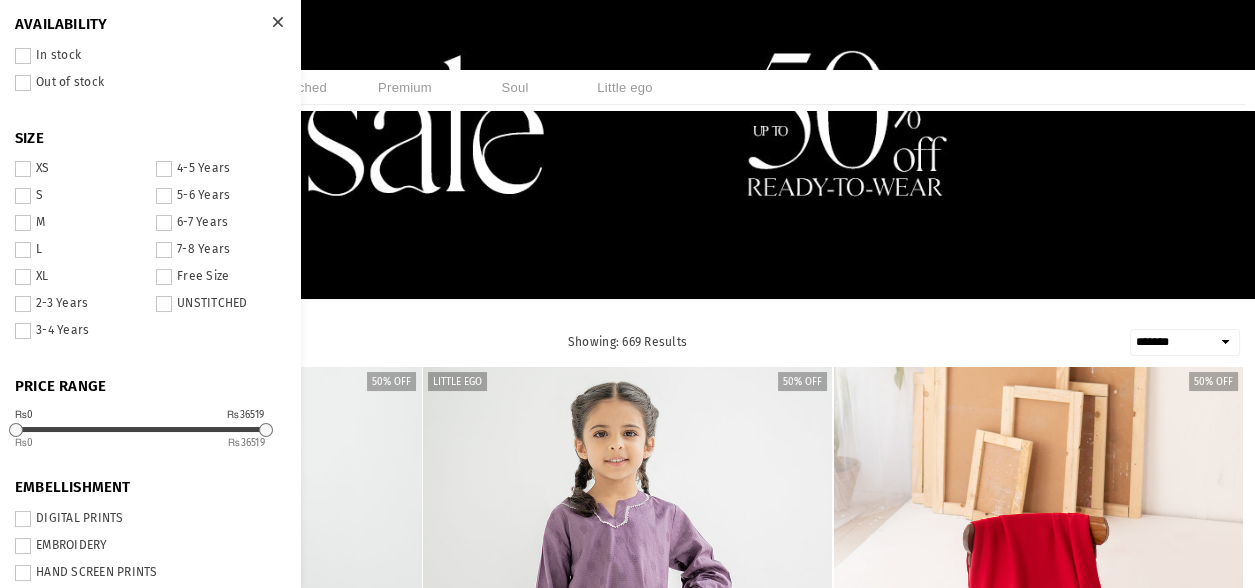 click at bounding box center [23, 56] 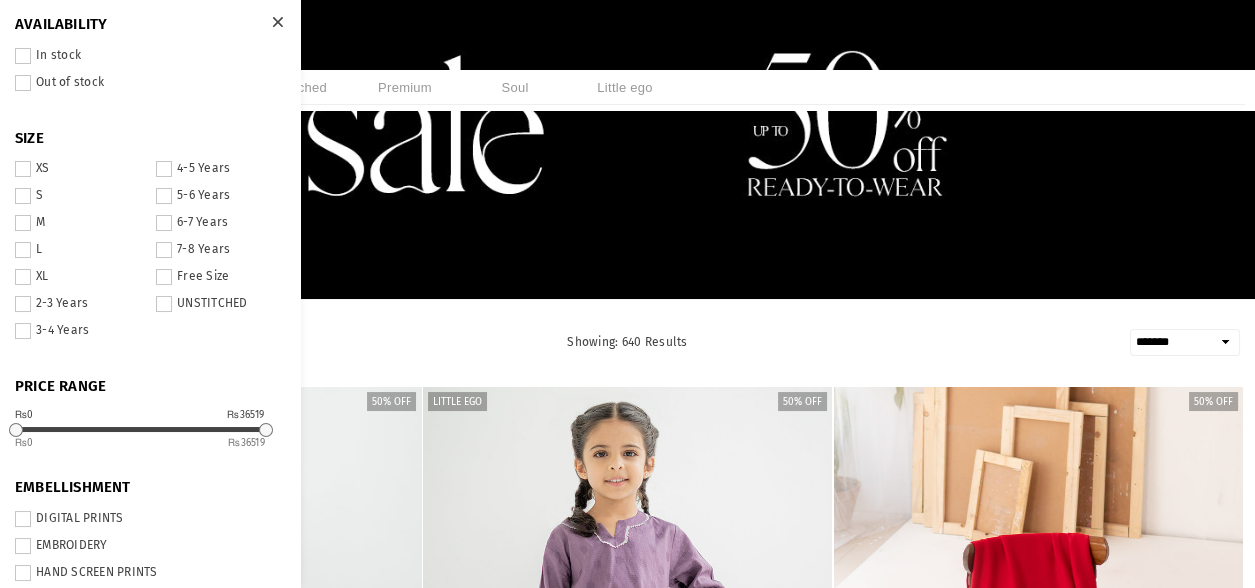 click at bounding box center [23, 169] 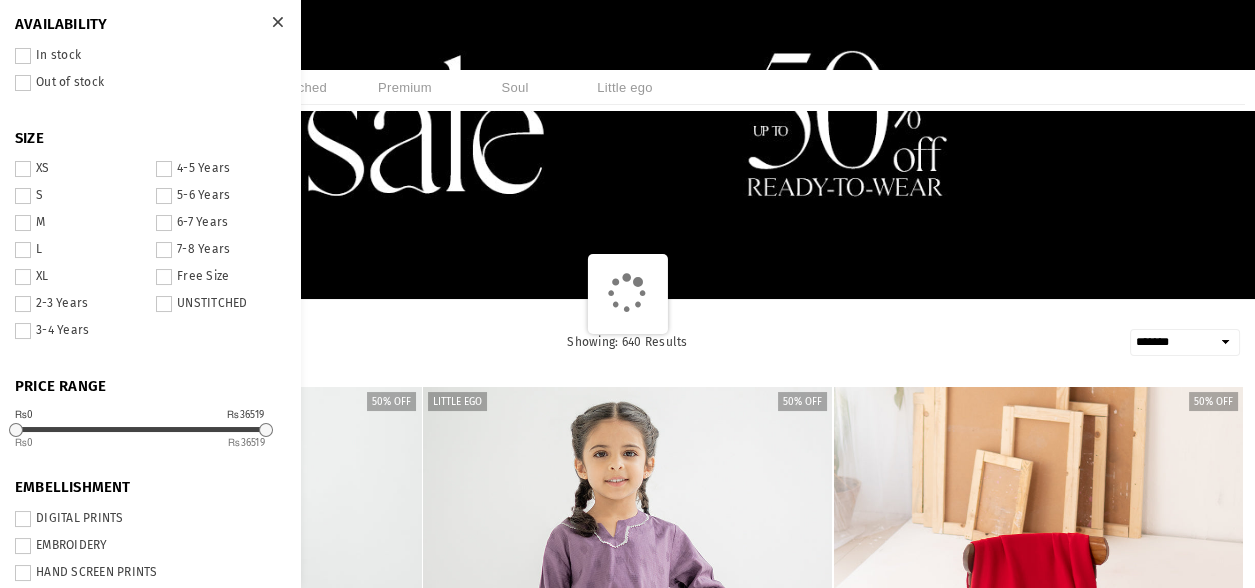 click at bounding box center [23, 196] 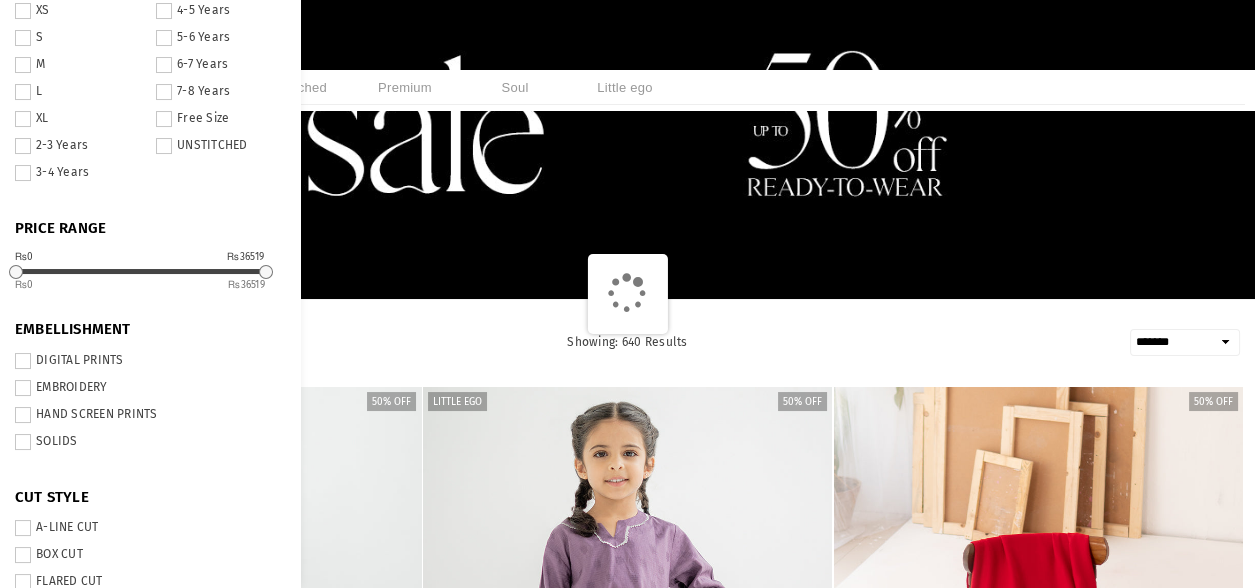 scroll, scrollTop: 160, scrollLeft: 0, axis: vertical 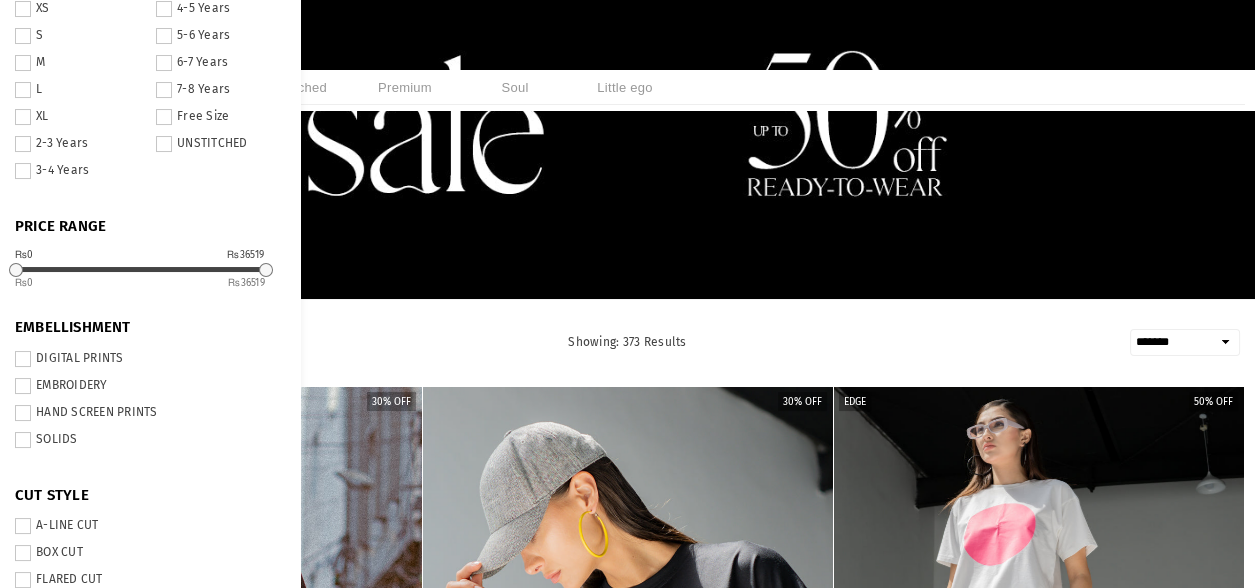drag, startPoint x: 267, startPoint y: 270, endPoint x: 44, endPoint y: 272, distance: 223.00897 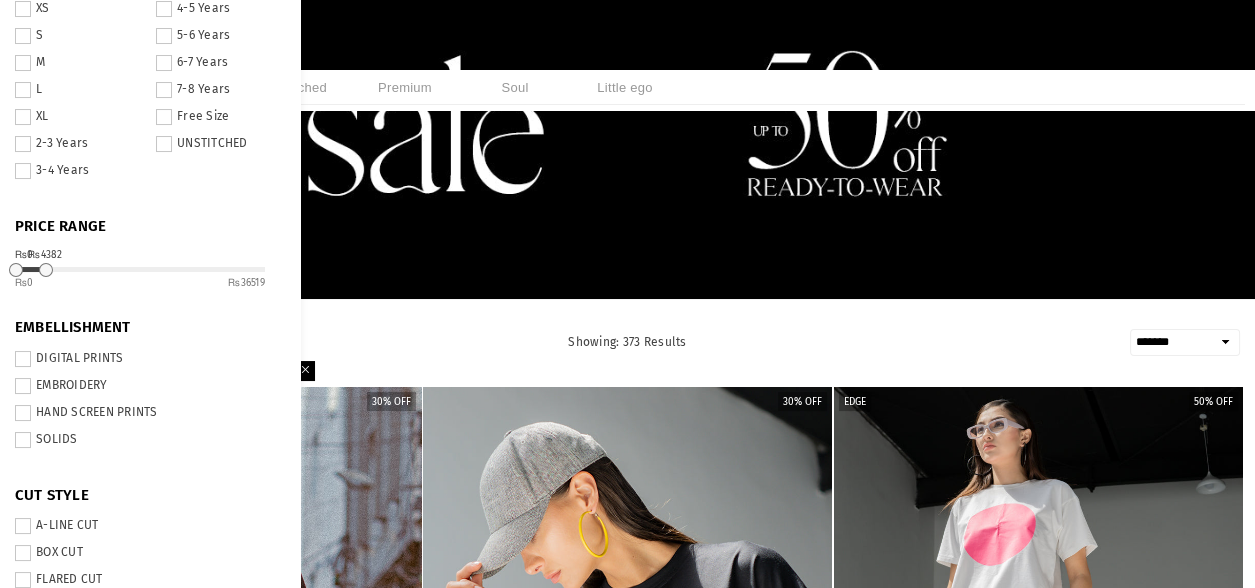 drag, startPoint x: 265, startPoint y: 265, endPoint x: 45, endPoint y: 272, distance: 220.11133 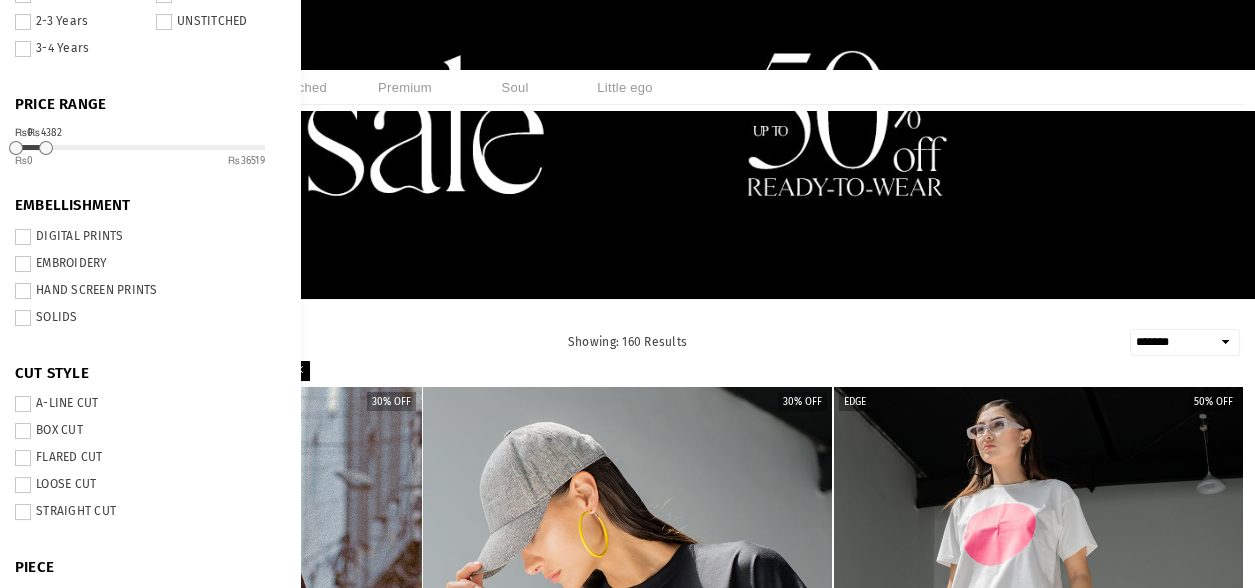 scroll, scrollTop: 280, scrollLeft: 0, axis: vertical 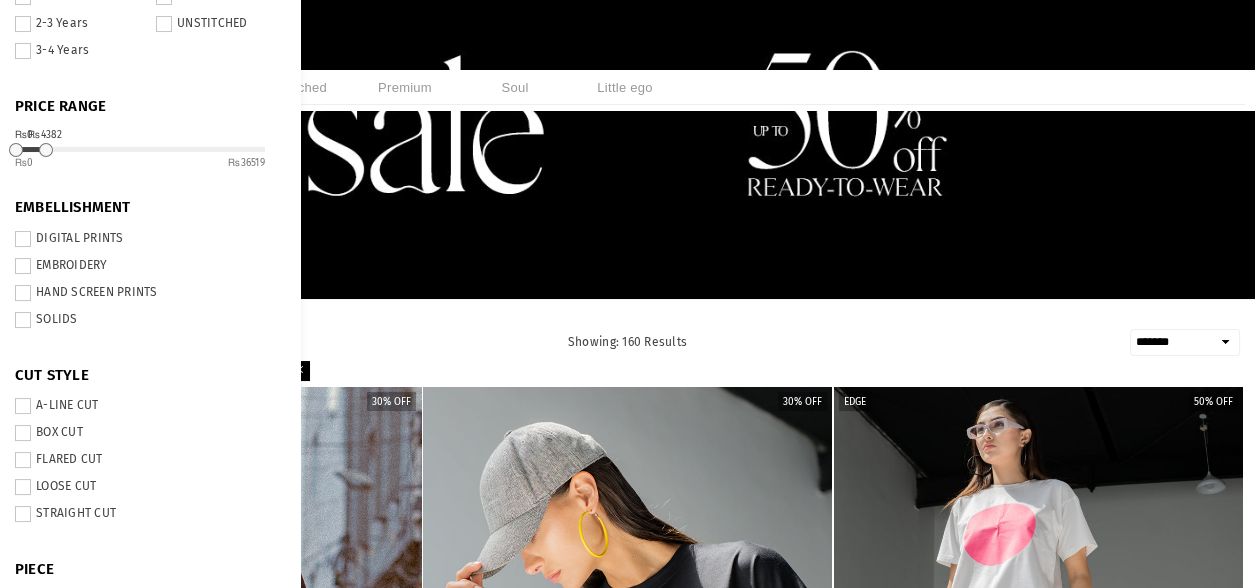 click on "**********" at bounding box center (627, 1736) 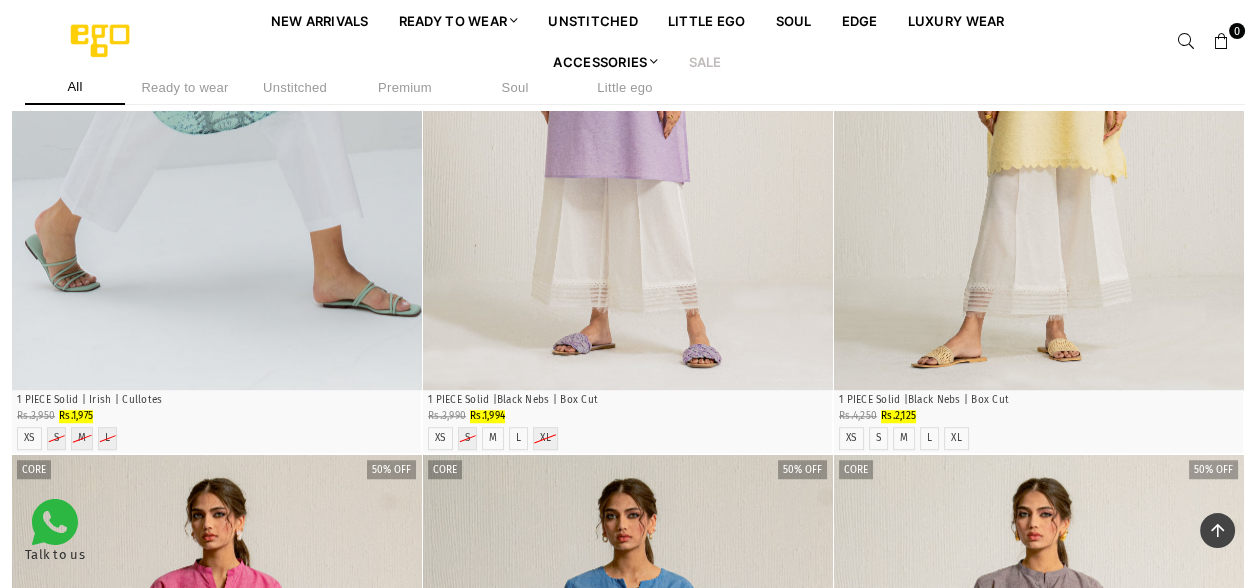 scroll, scrollTop: 2193, scrollLeft: 0, axis: vertical 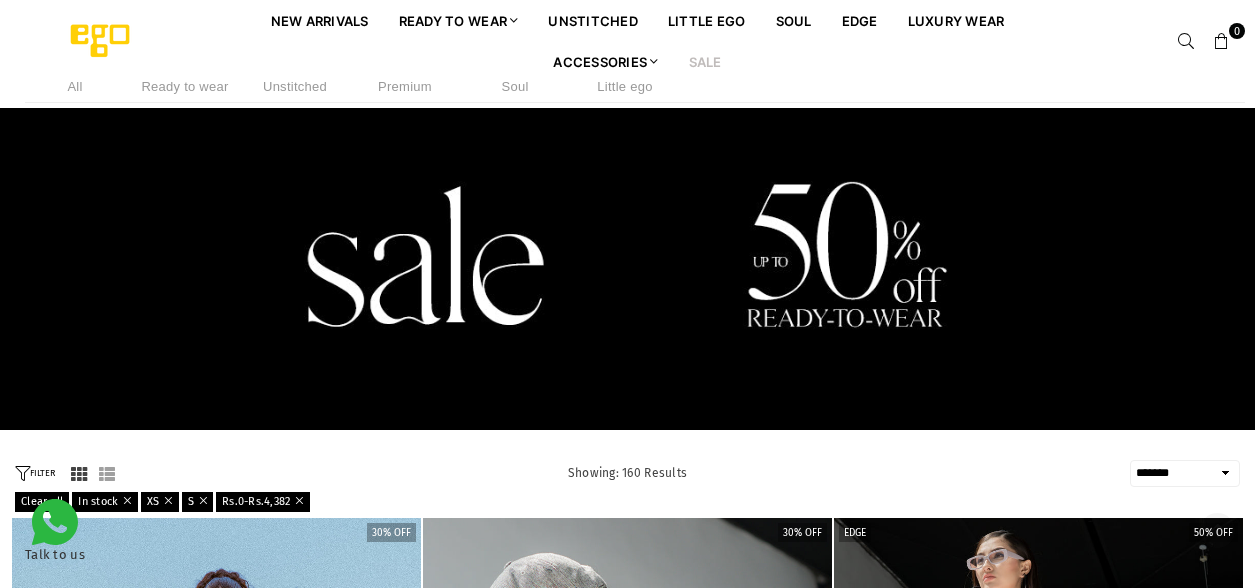 select on "**********" 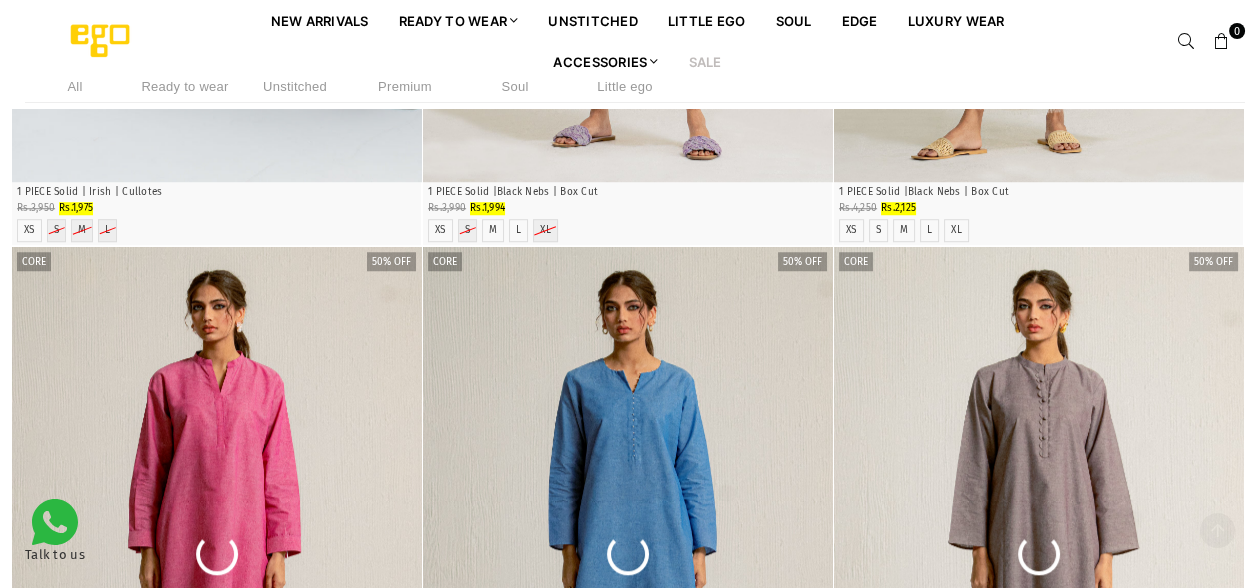 scroll, scrollTop: 0, scrollLeft: 0, axis: both 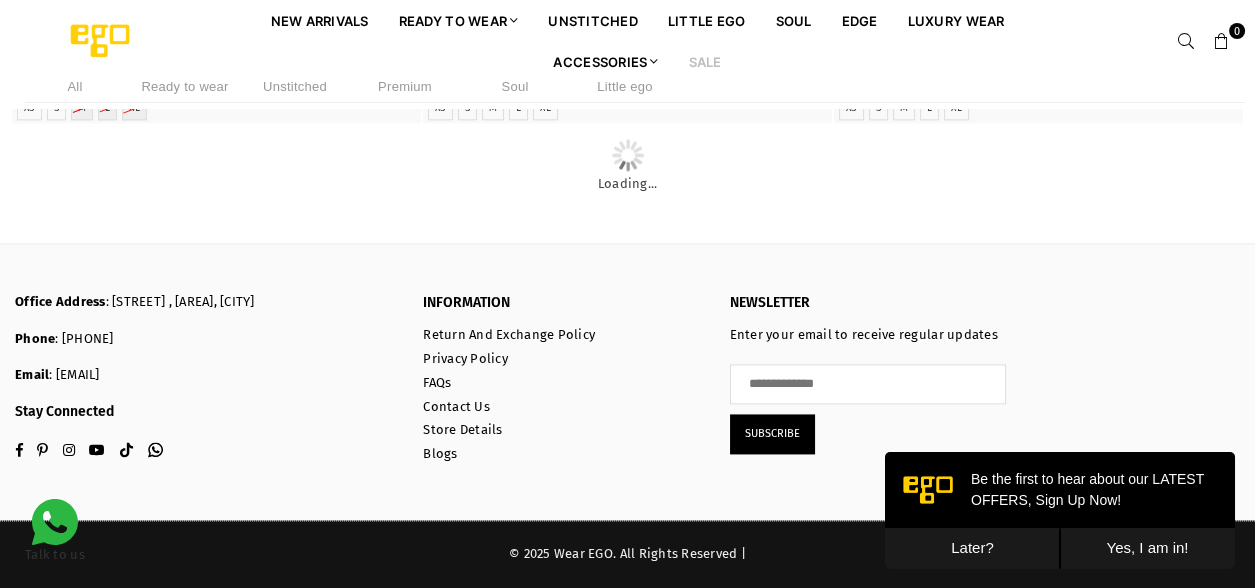 click on "**********" at bounding box center [627, -1636] 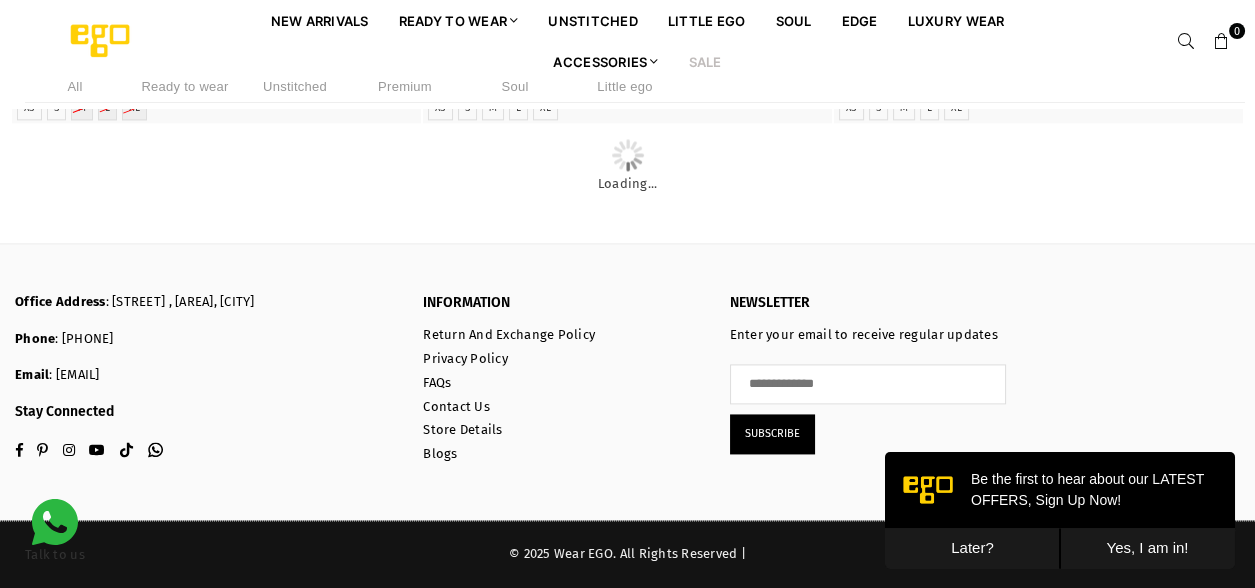 scroll, scrollTop: 9018, scrollLeft: 0, axis: vertical 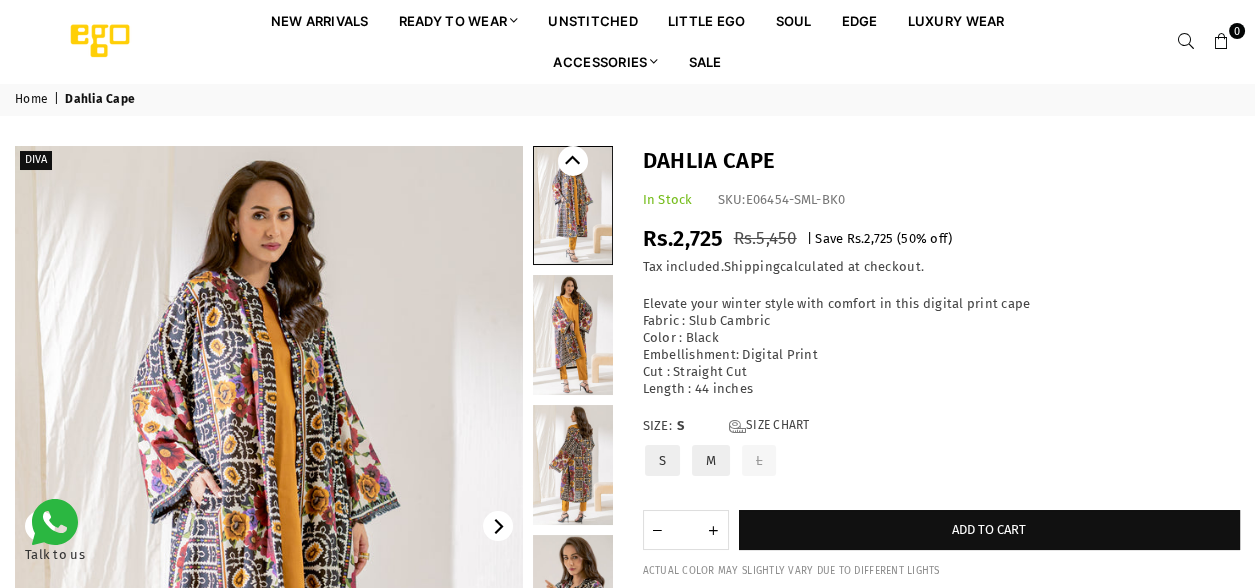 click at bounding box center [573, 335] 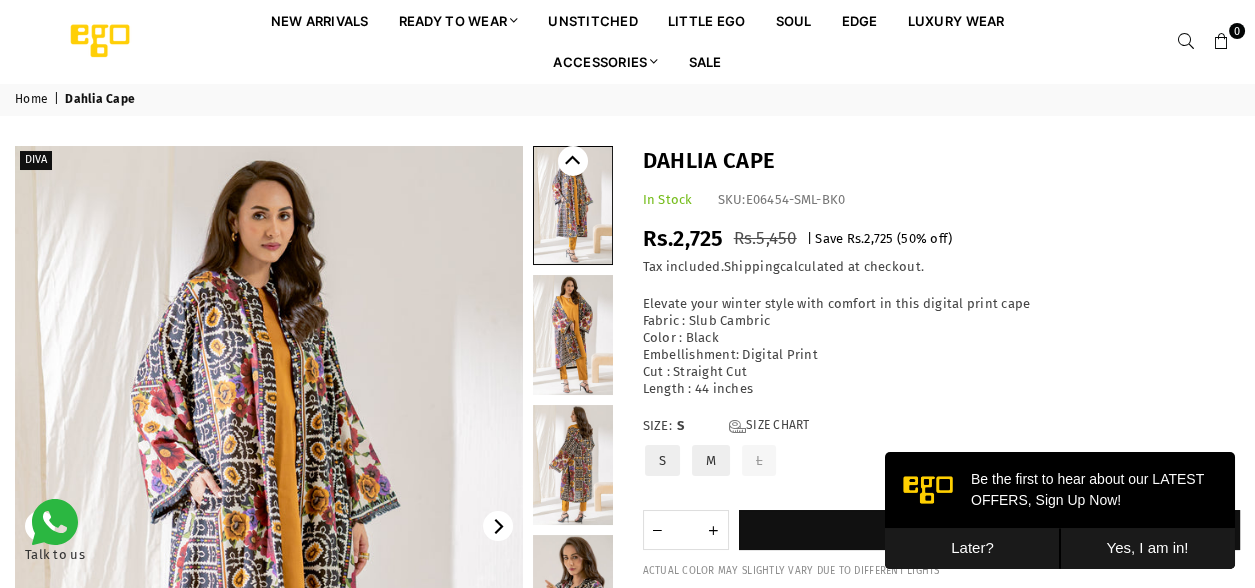 scroll, scrollTop: 0, scrollLeft: 0, axis: both 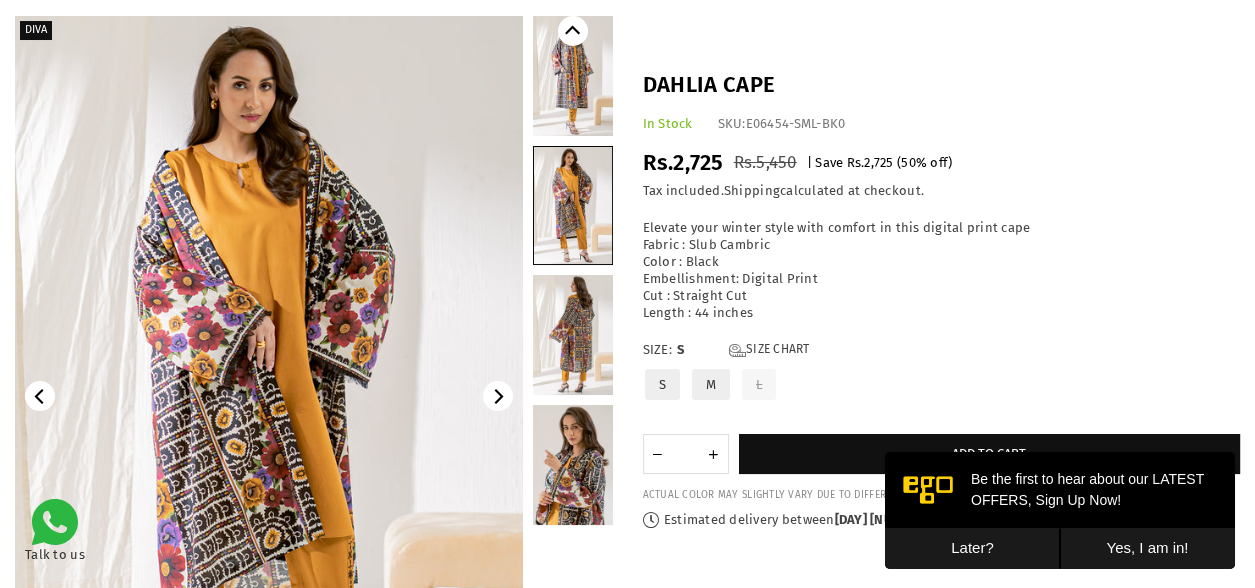 click at bounding box center (573, 335) 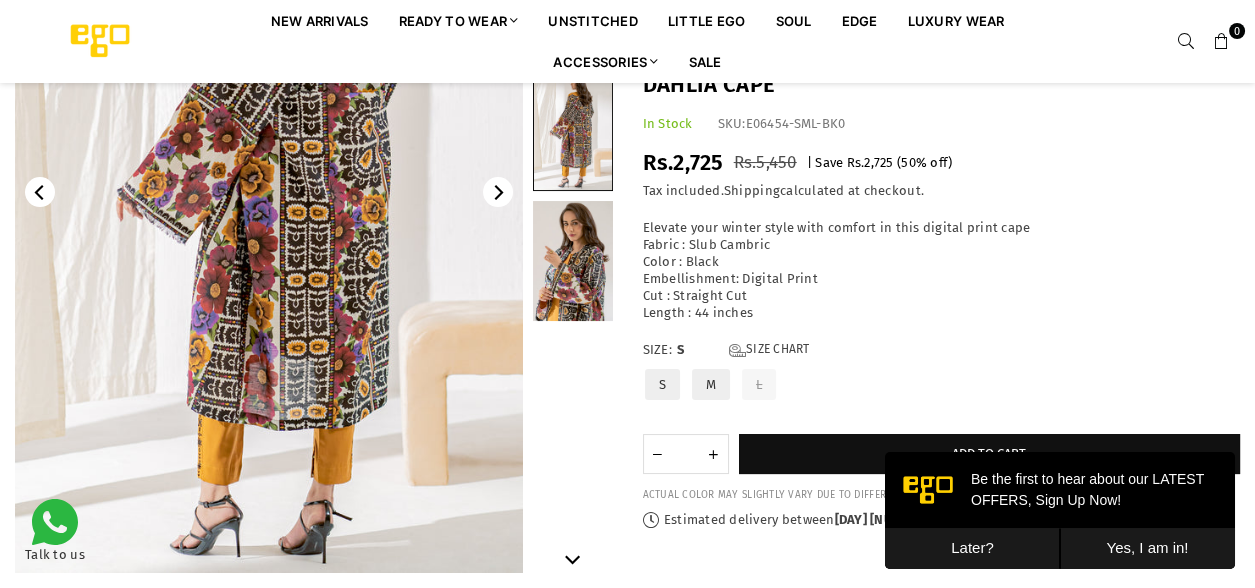 scroll, scrollTop: 339, scrollLeft: 0, axis: vertical 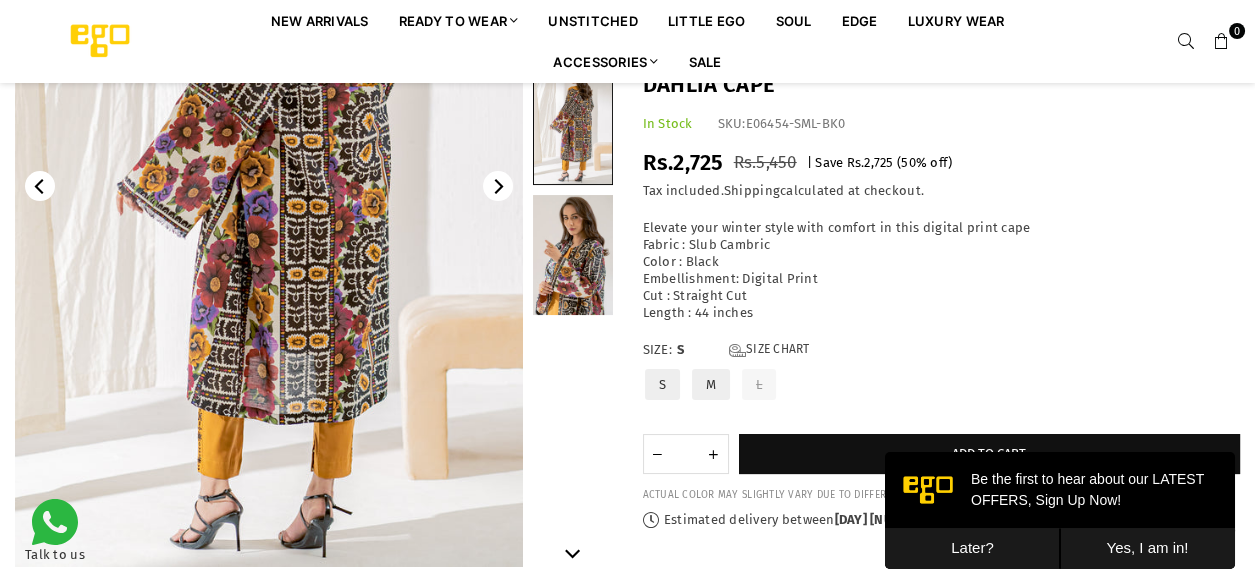 click at bounding box center [573, 255] 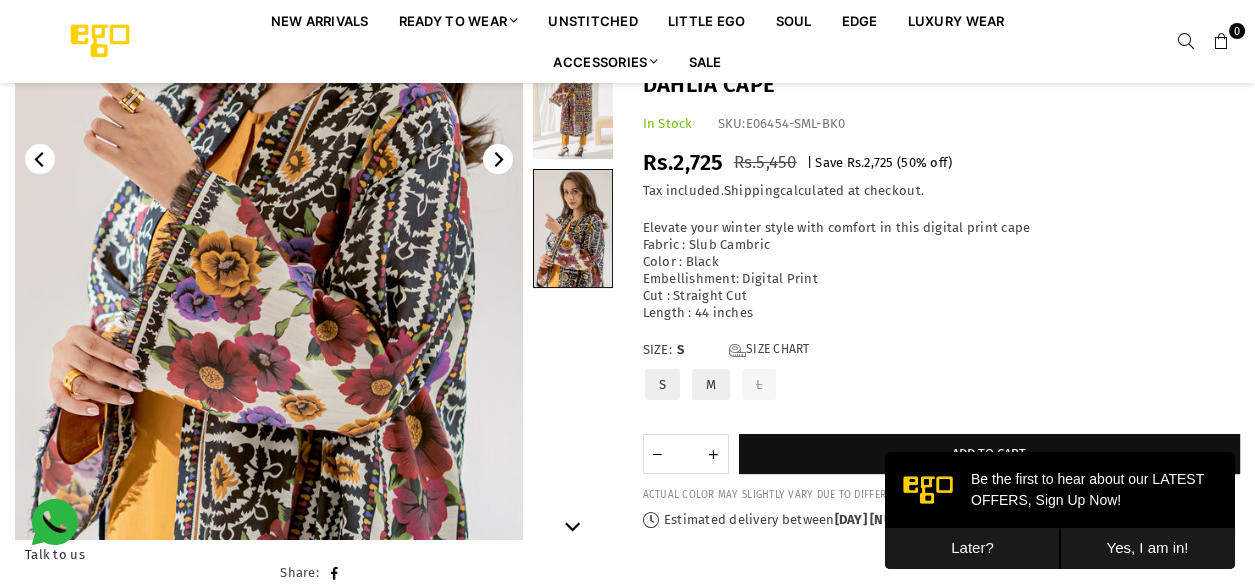 scroll, scrollTop: 368, scrollLeft: 0, axis: vertical 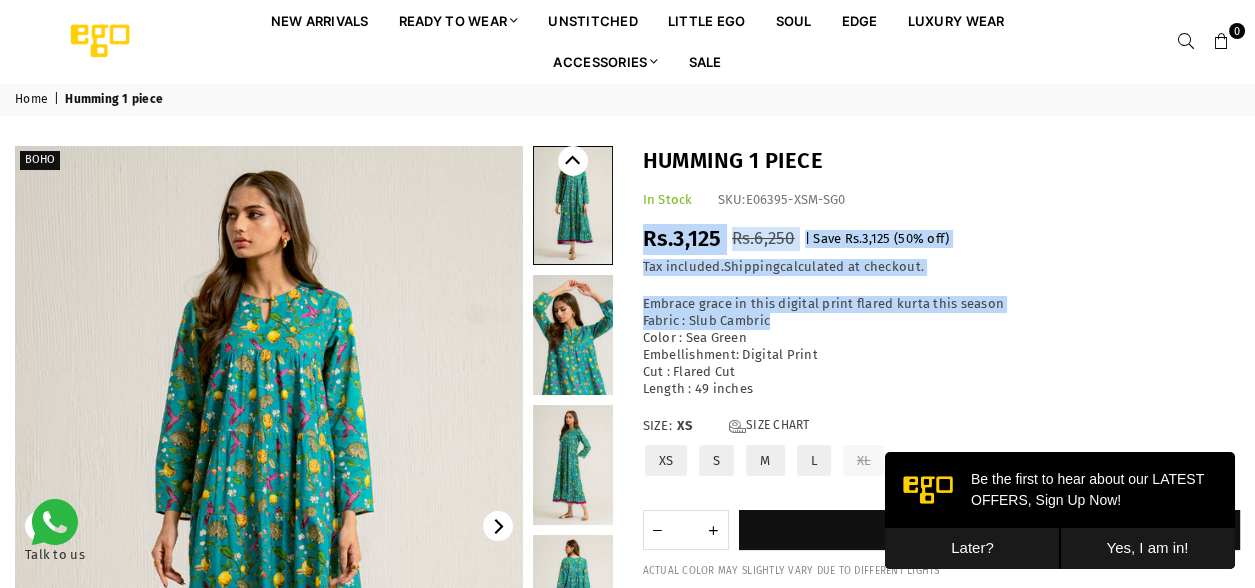 drag, startPoint x: 871, startPoint y: 193, endPoint x: 796, endPoint y: 324, distance: 150.95032 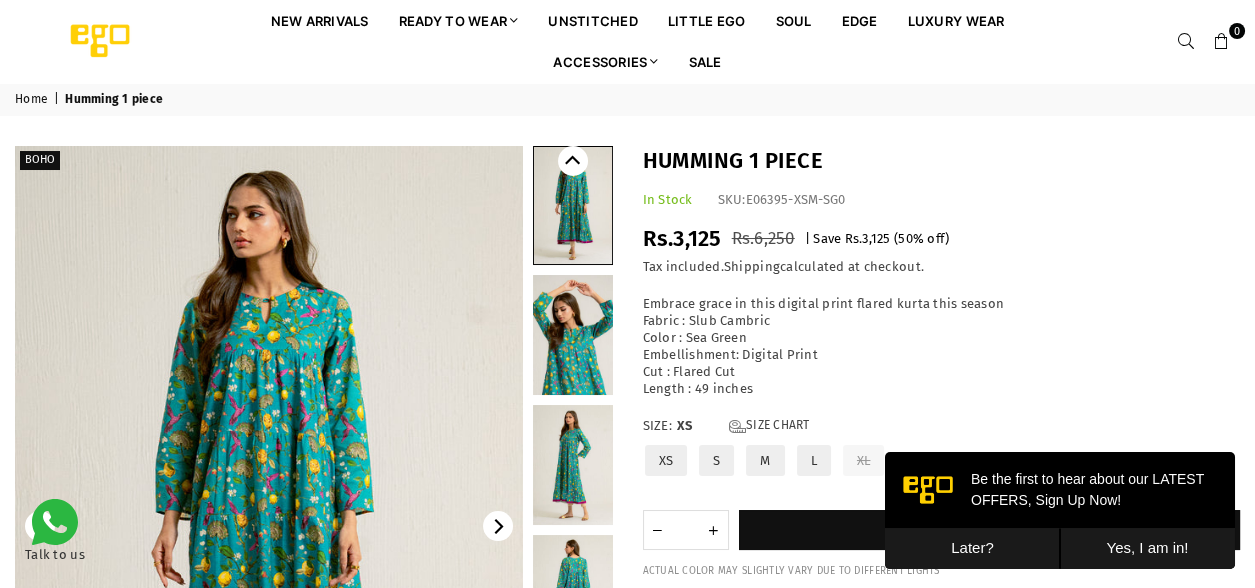 click on "Embrace grace in this digital print flared kurta this season Fabric : Slub Cambric  Color : Sea Green Embellishment: Digital Print  Cut : Flared Cut   Length : 49 inches" at bounding box center (942, 346) 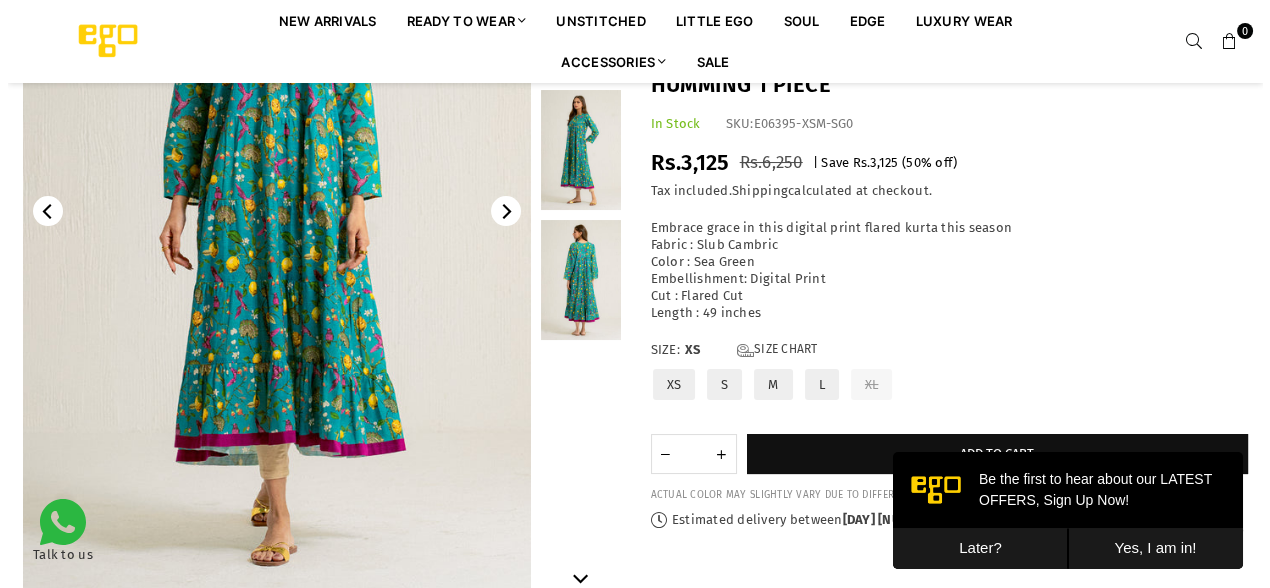 scroll, scrollTop: 320, scrollLeft: 0, axis: vertical 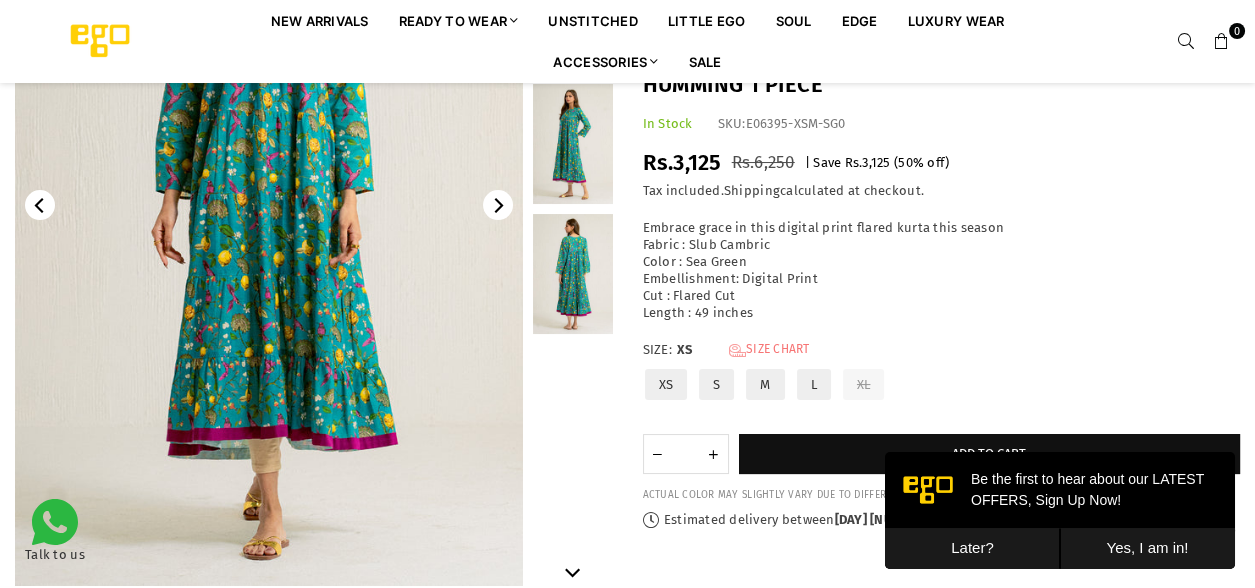 click on "Size Chart" at bounding box center (769, 350) 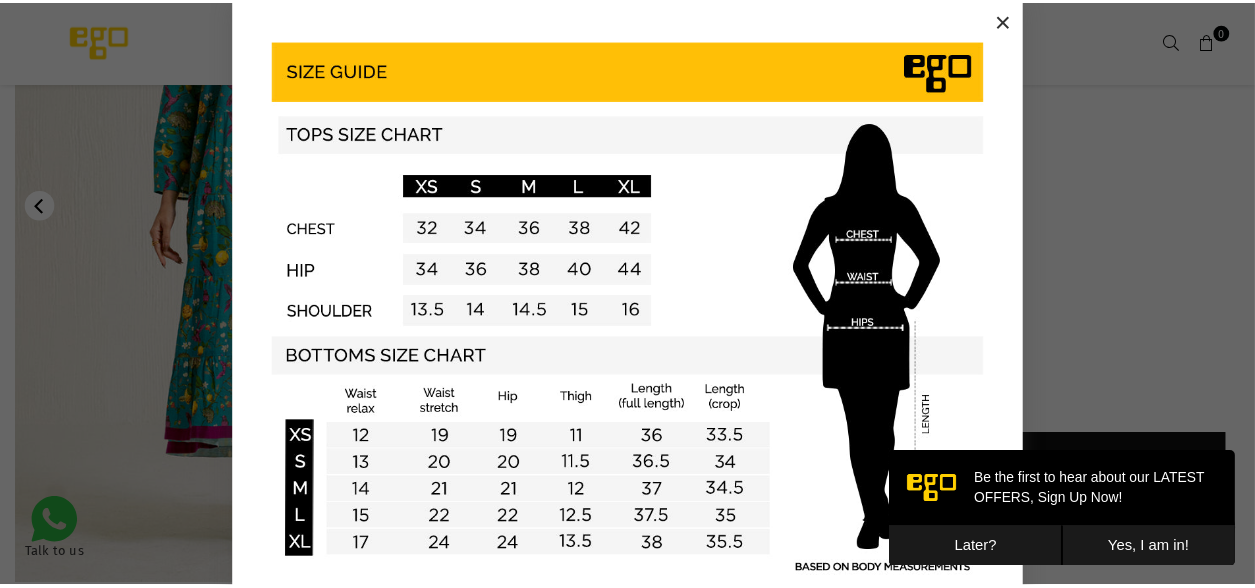 scroll, scrollTop: 56, scrollLeft: 0, axis: vertical 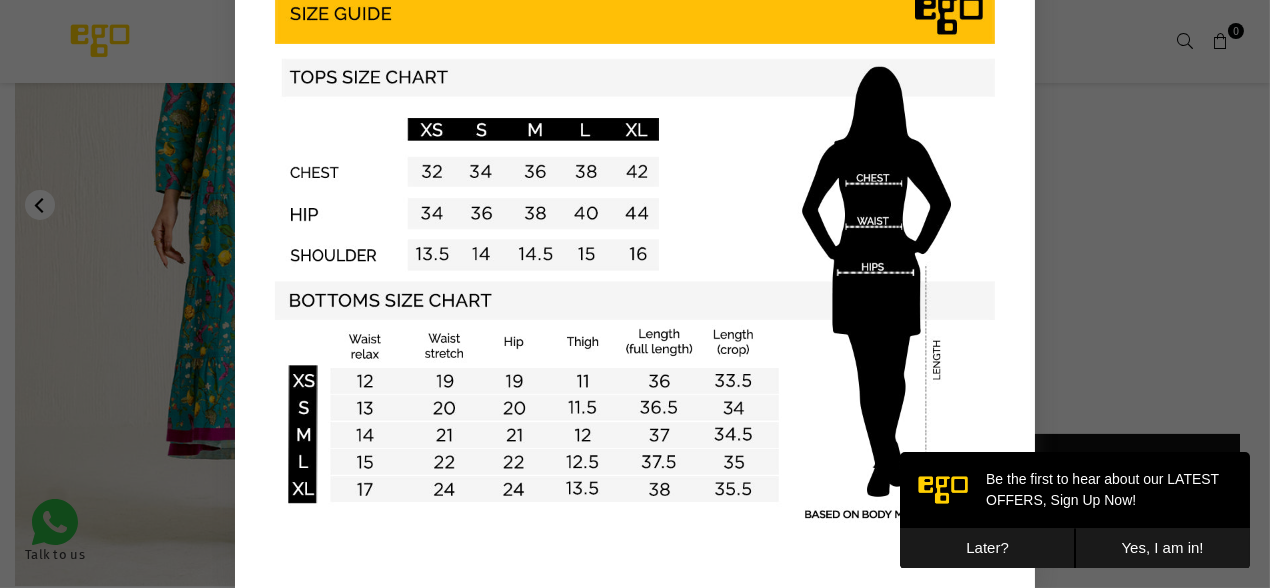 click on "×" at bounding box center (635, 266) 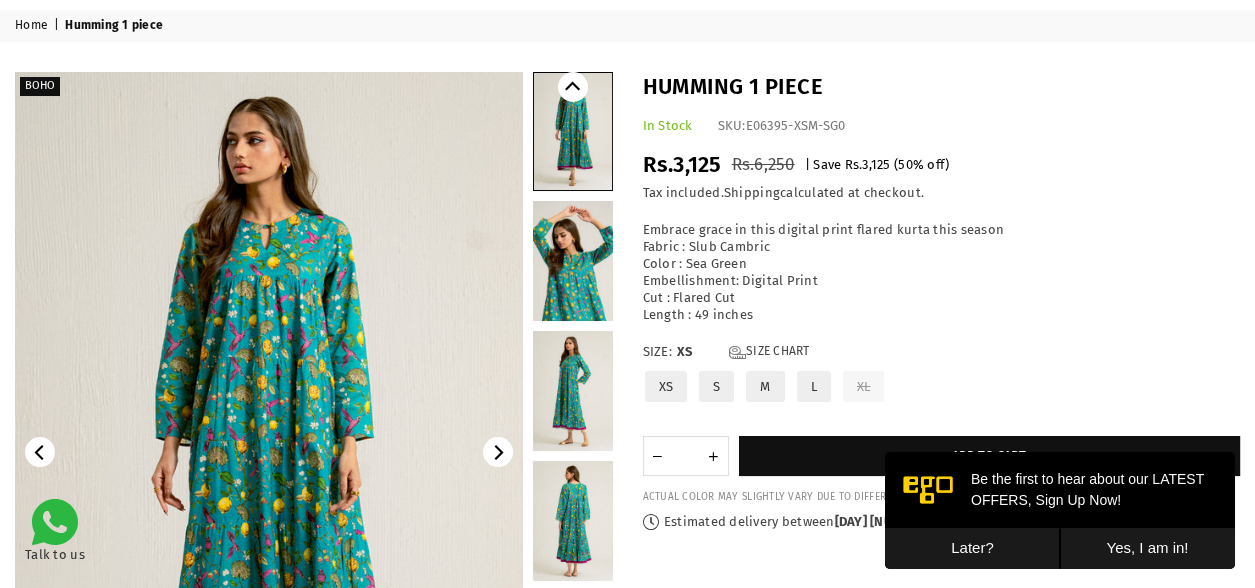 scroll, scrollTop: 72, scrollLeft: 0, axis: vertical 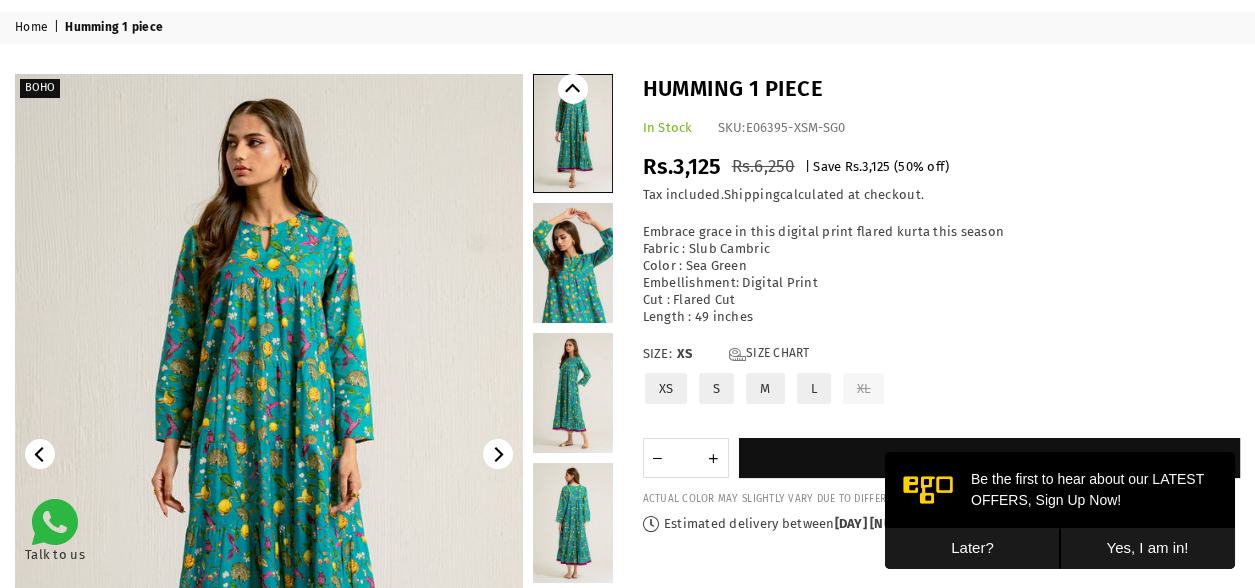 click at bounding box center (573, 263) 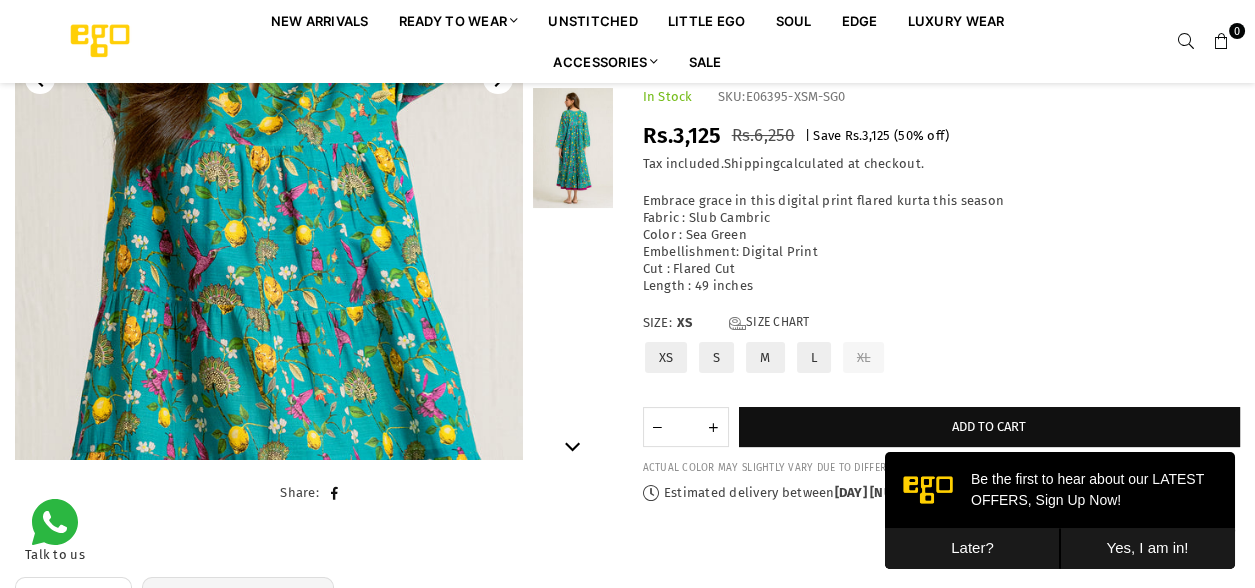 scroll, scrollTop: 446, scrollLeft: 0, axis: vertical 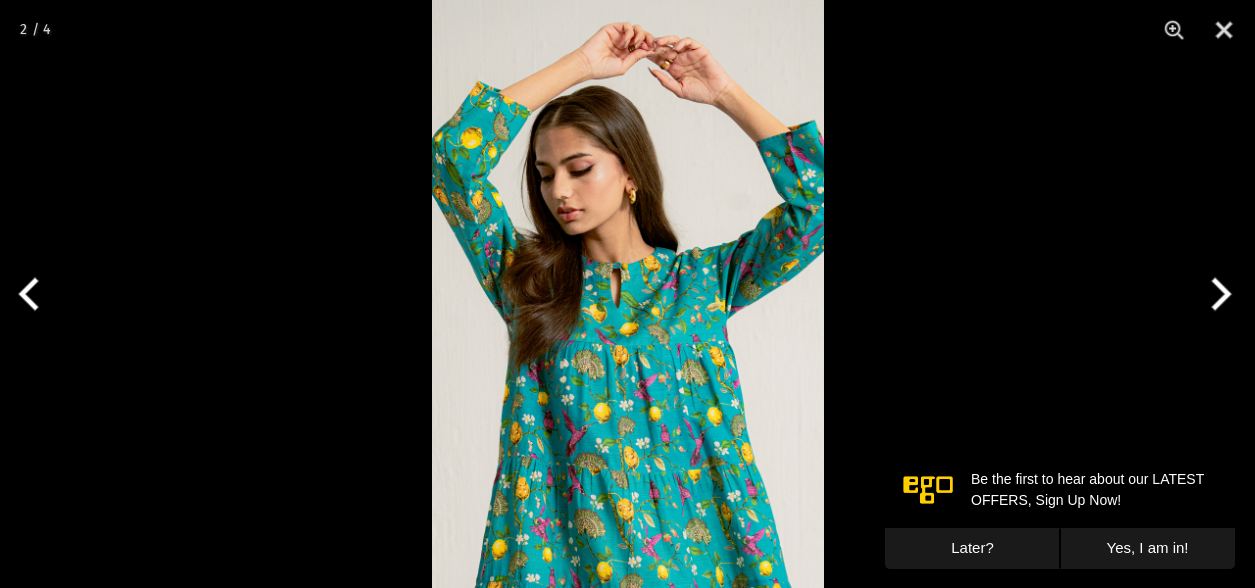 click at bounding box center (628, 294) 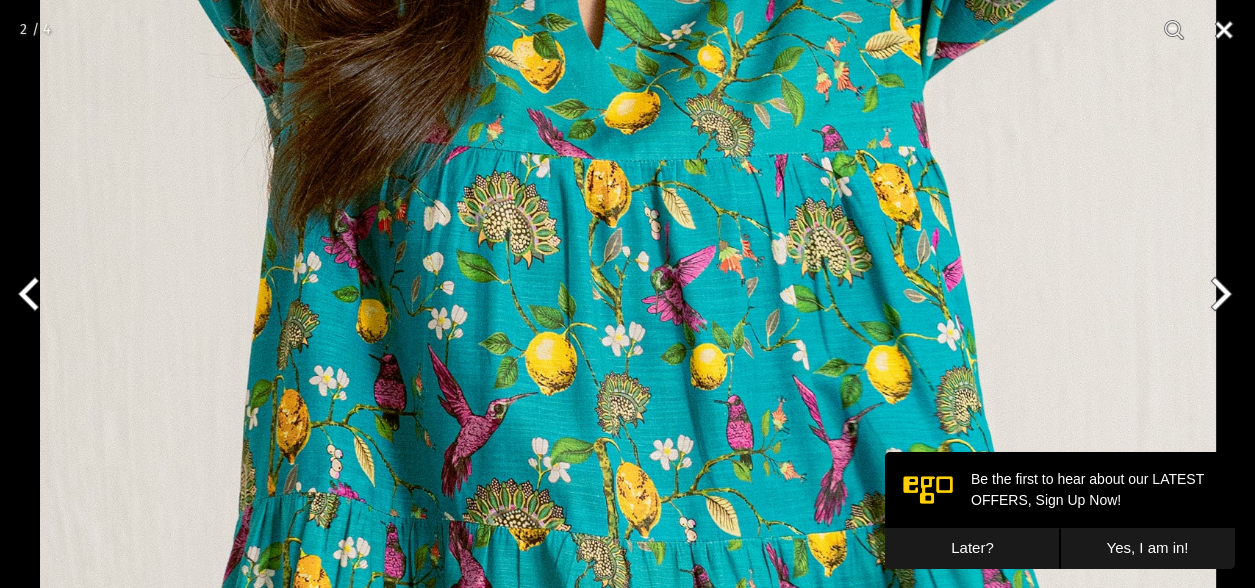 click at bounding box center (1224, 30) 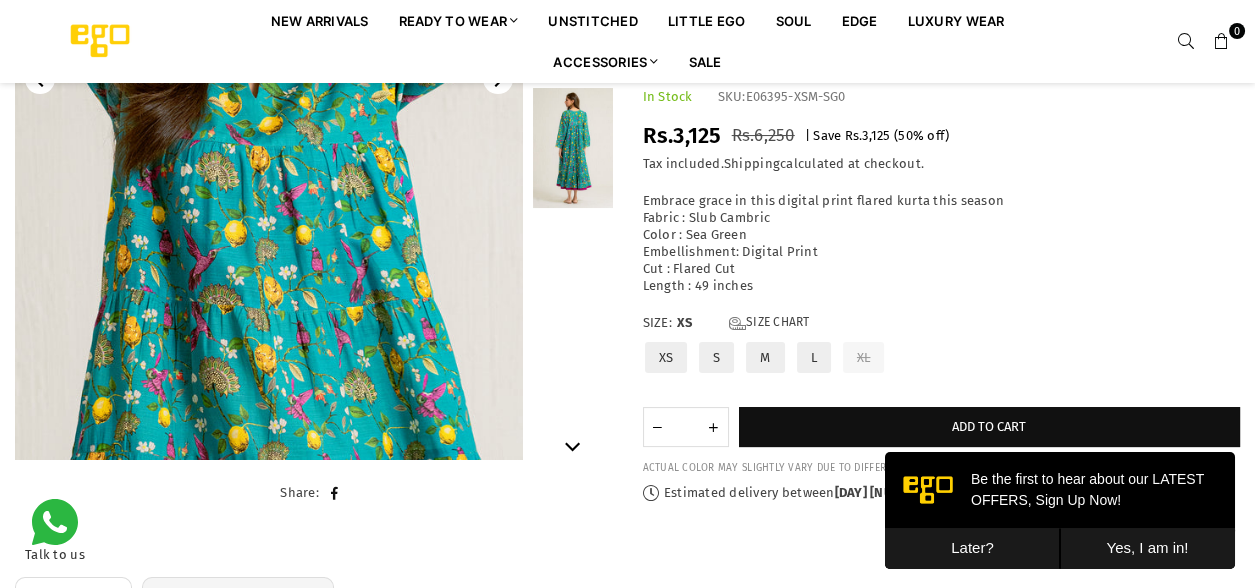 click at bounding box center (573, 148) 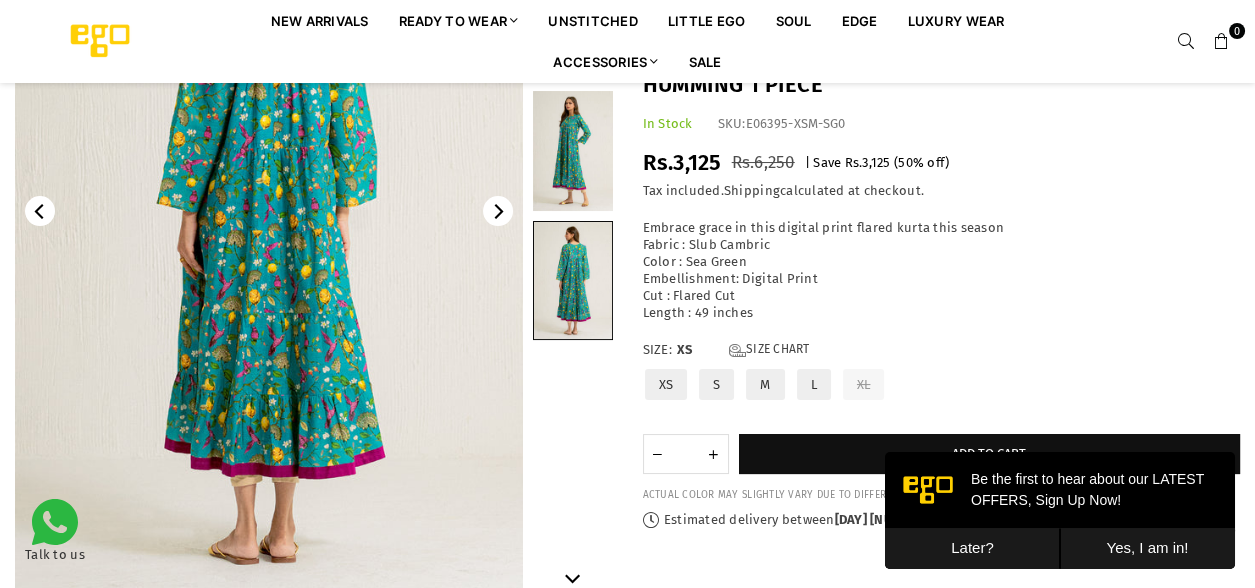 scroll, scrollTop: 337, scrollLeft: 0, axis: vertical 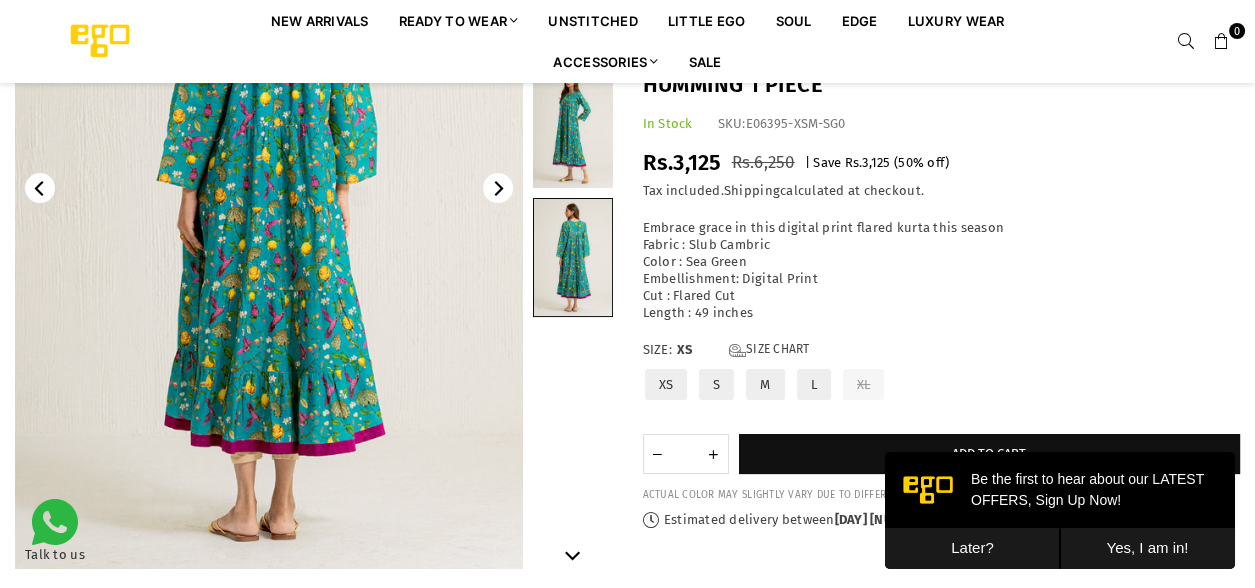 click at bounding box center (269, 188) 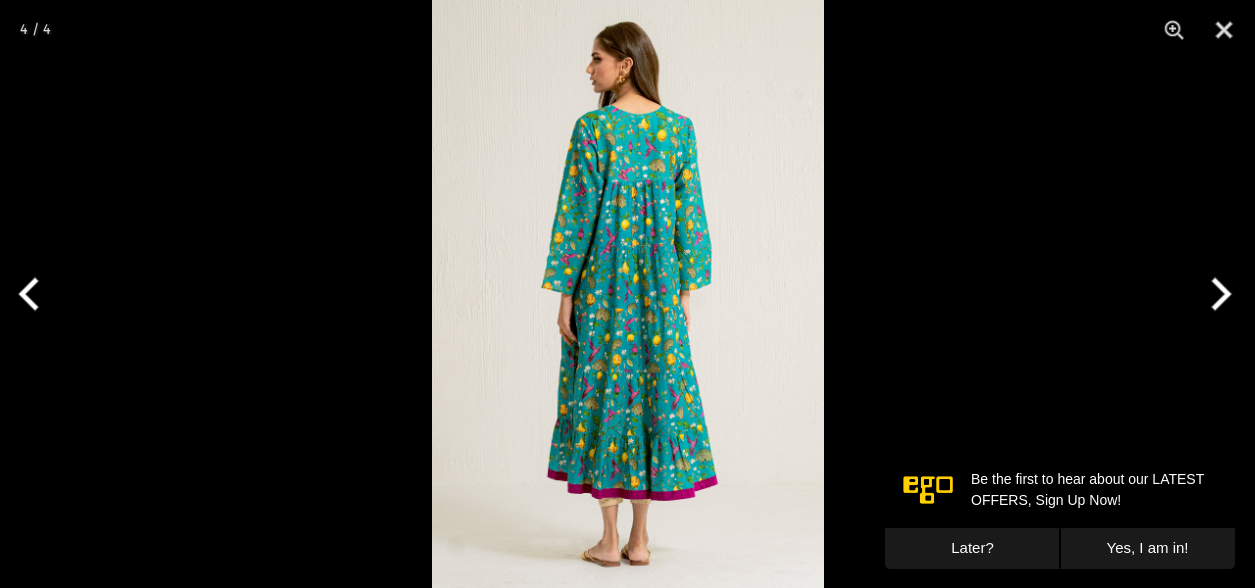 click at bounding box center (628, 294) 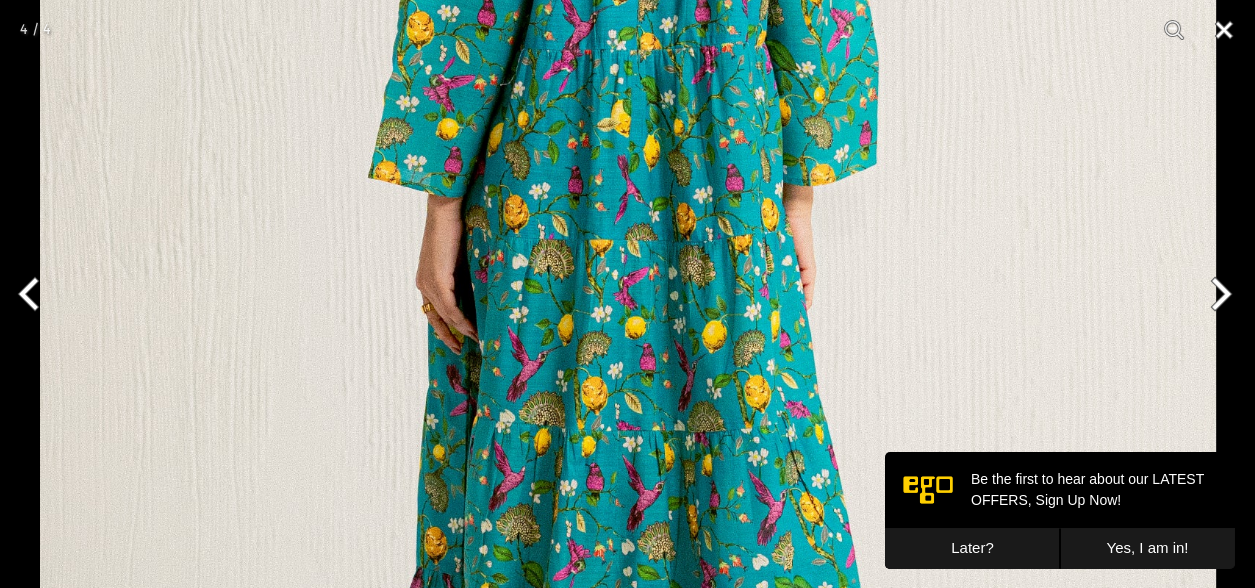 click at bounding box center (1224, 30) 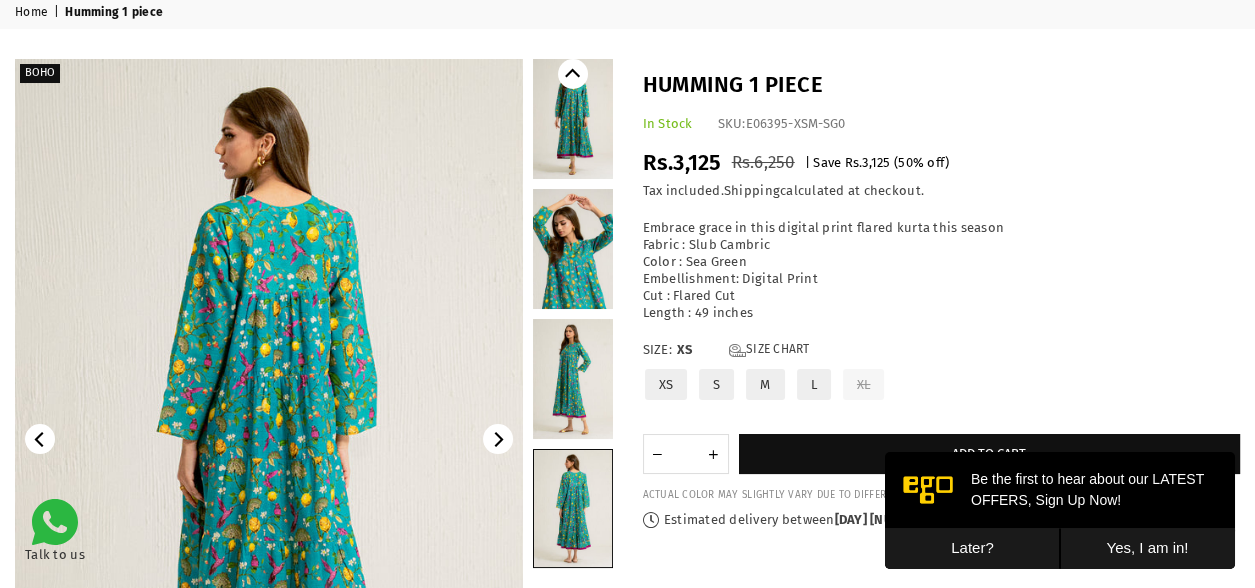 scroll, scrollTop: 85, scrollLeft: 0, axis: vertical 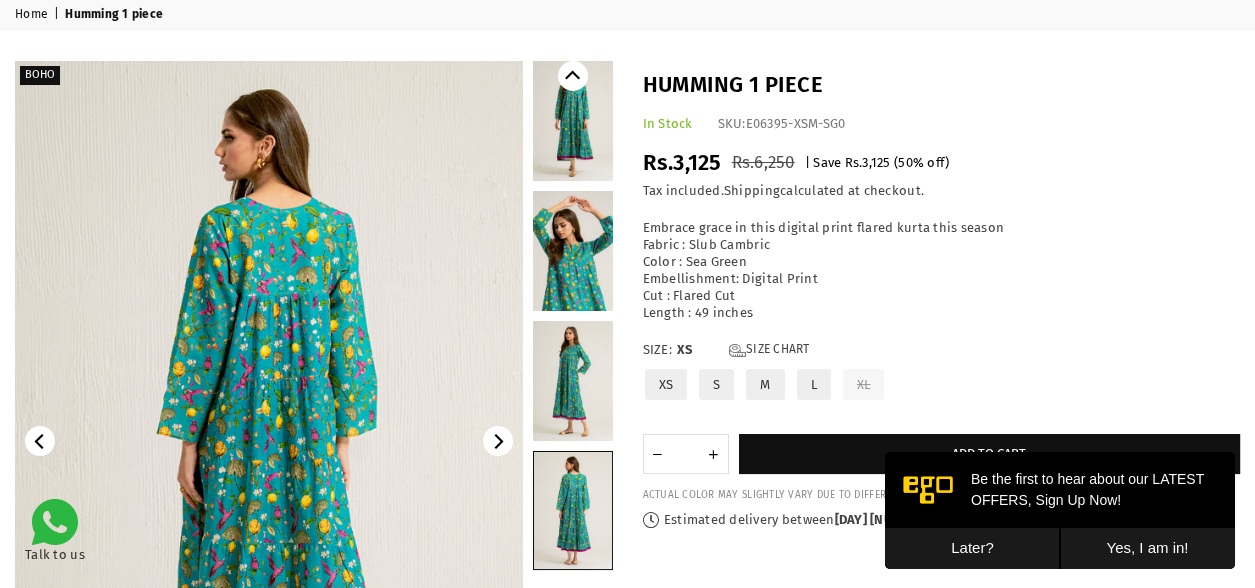 click at bounding box center (573, 381) 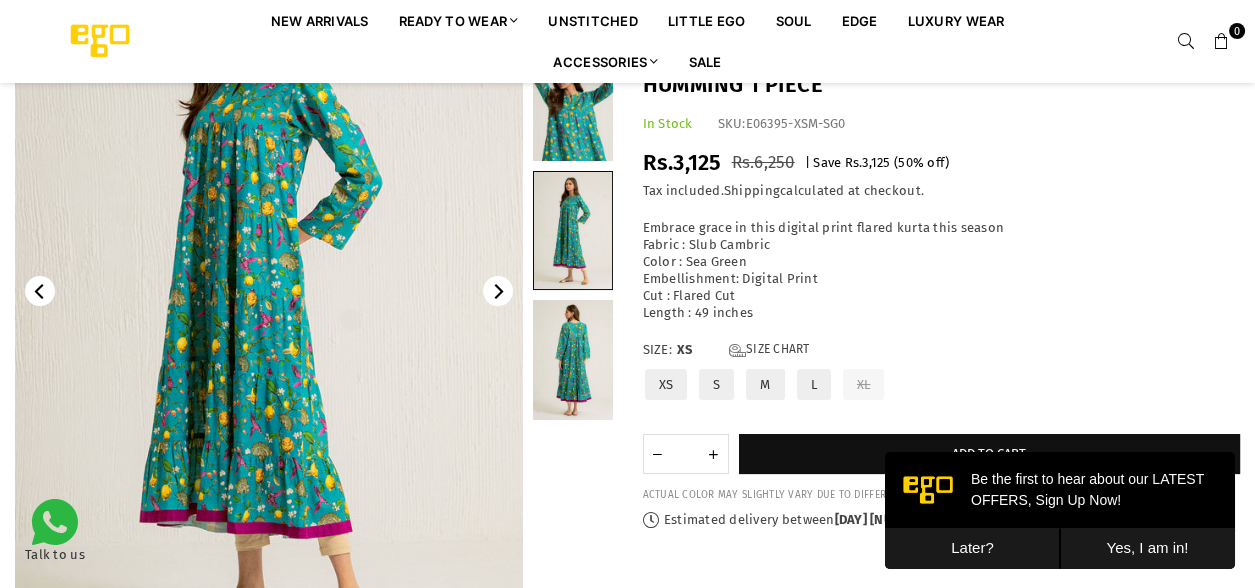 scroll, scrollTop: 232, scrollLeft: 0, axis: vertical 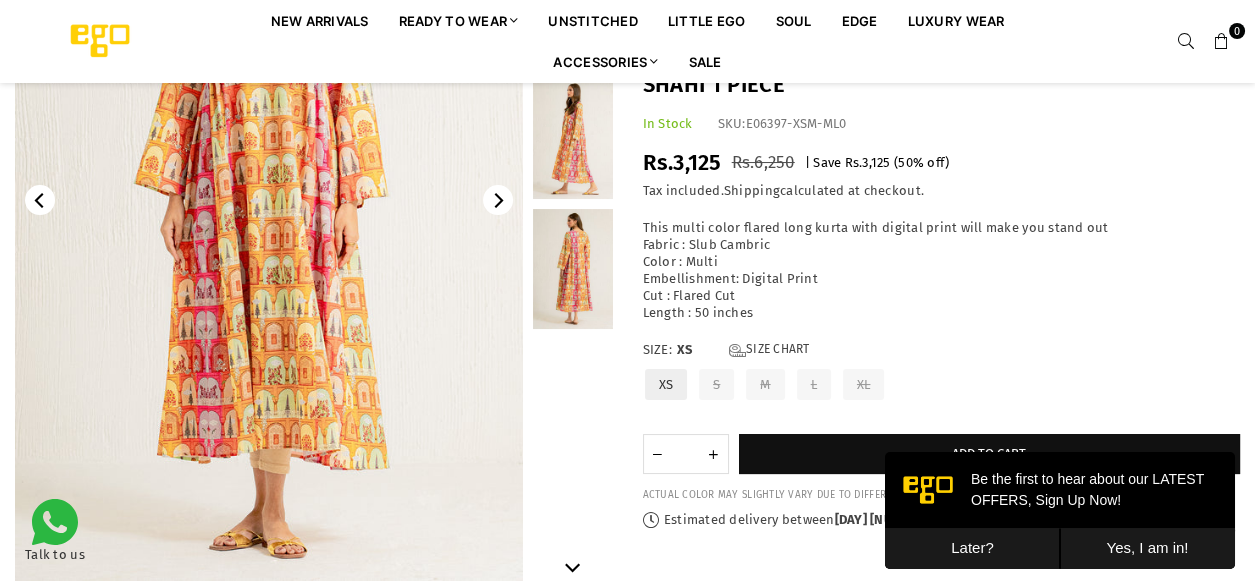 click at bounding box center [573, 269] 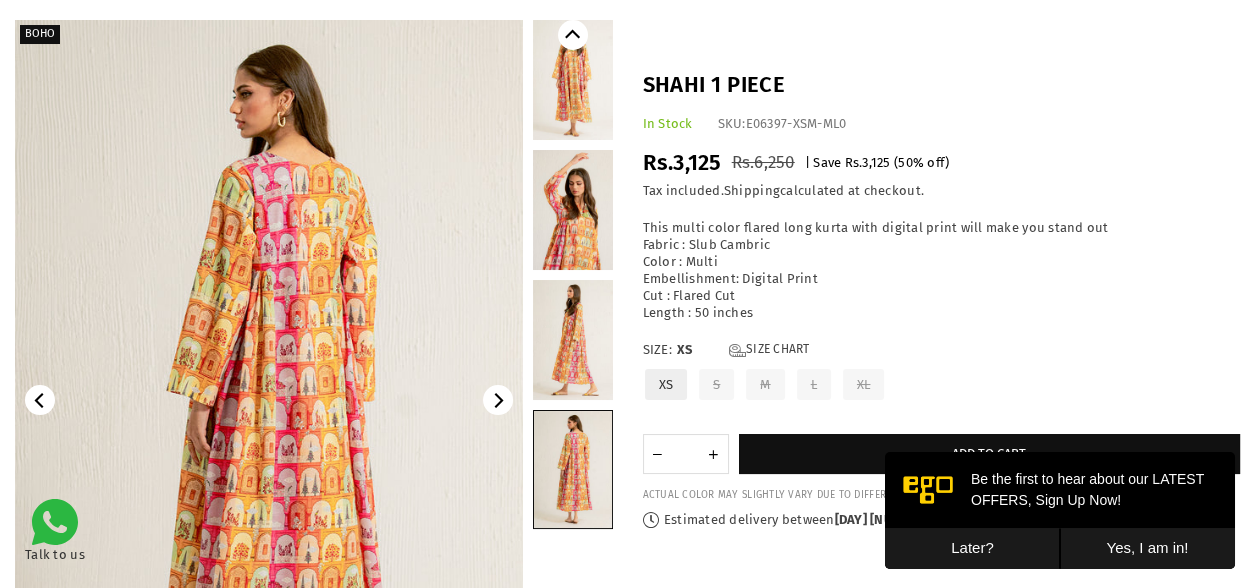 scroll, scrollTop: 124, scrollLeft: 0, axis: vertical 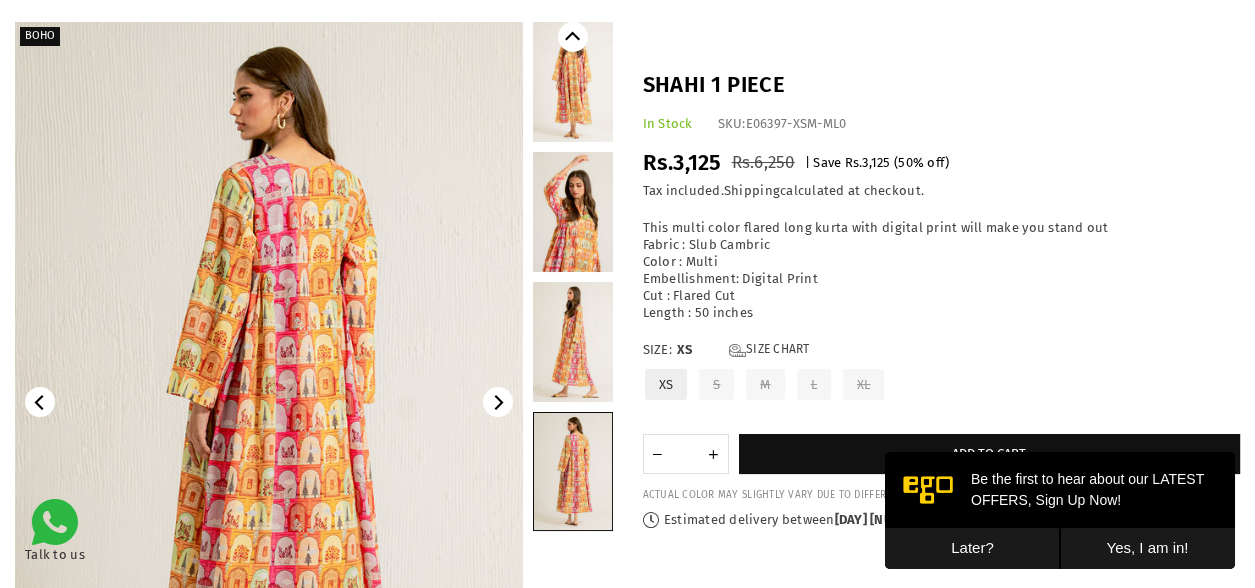 click at bounding box center (573, 342) 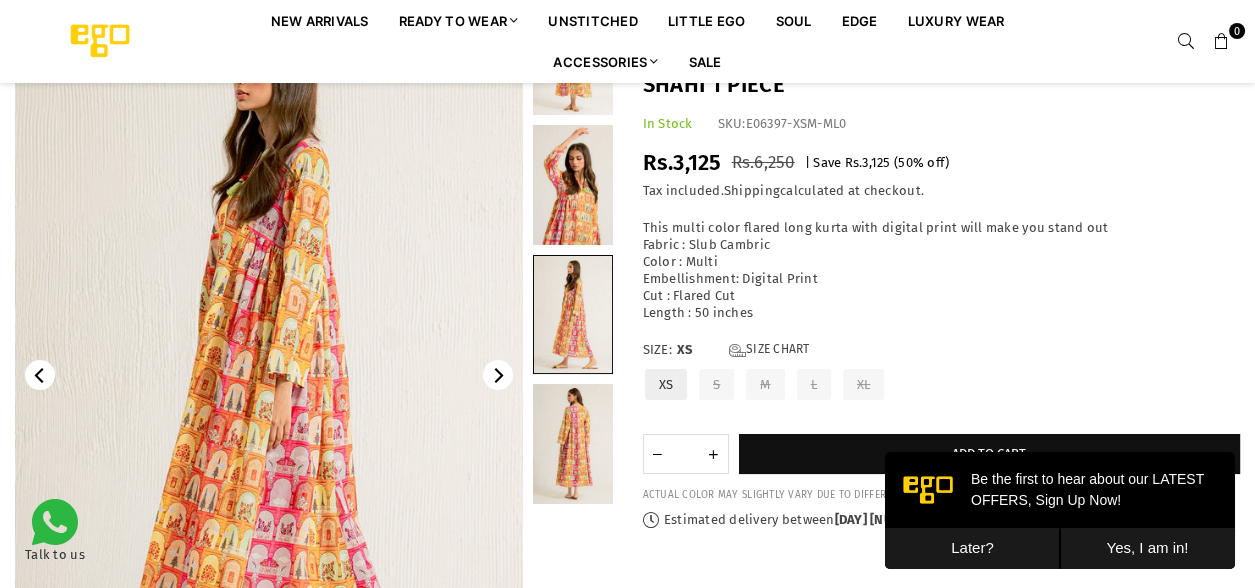 scroll, scrollTop: 144, scrollLeft: 0, axis: vertical 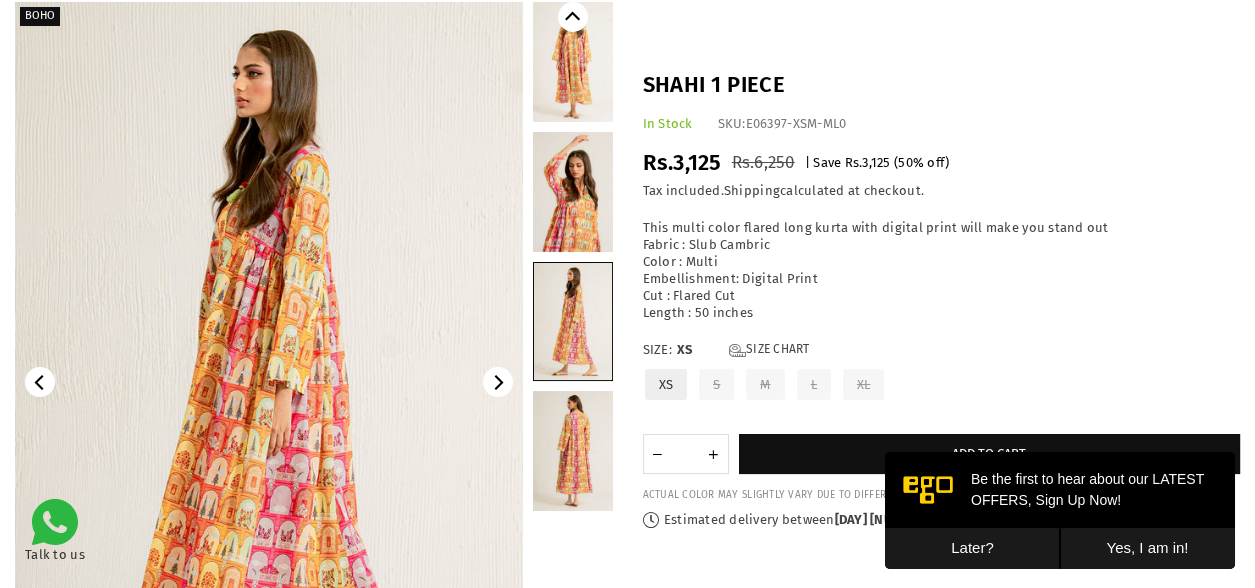 click at bounding box center [573, 192] 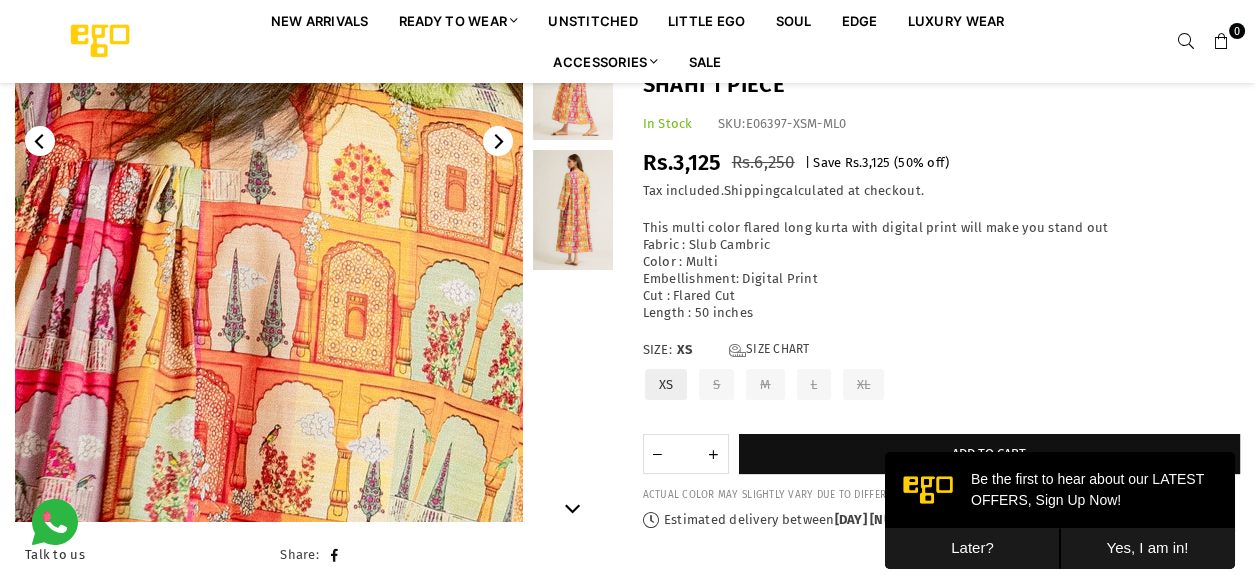scroll, scrollTop: 400, scrollLeft: 0, axis: vertical 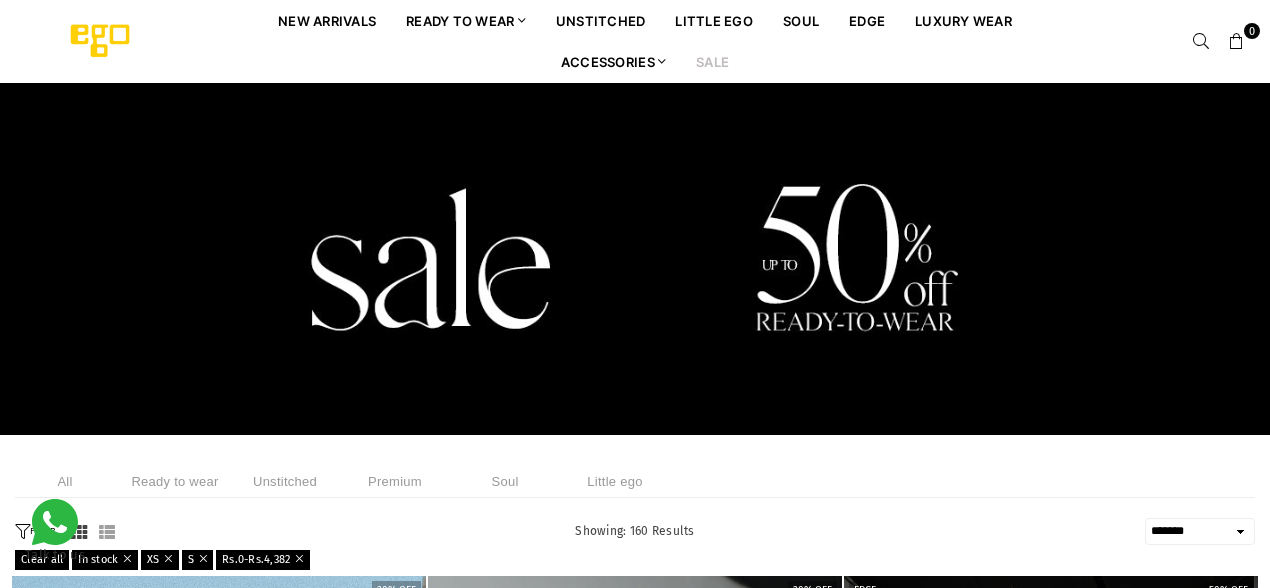 select on "**********" 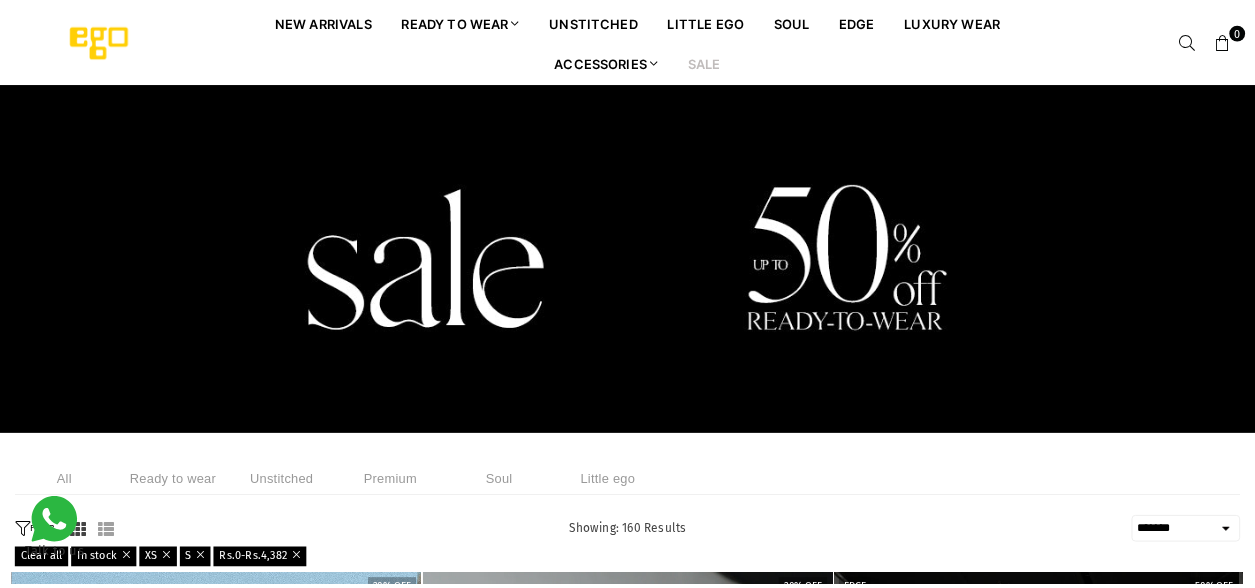 scroll, scrollTop: 0, scrollLeft: 0, axis: both 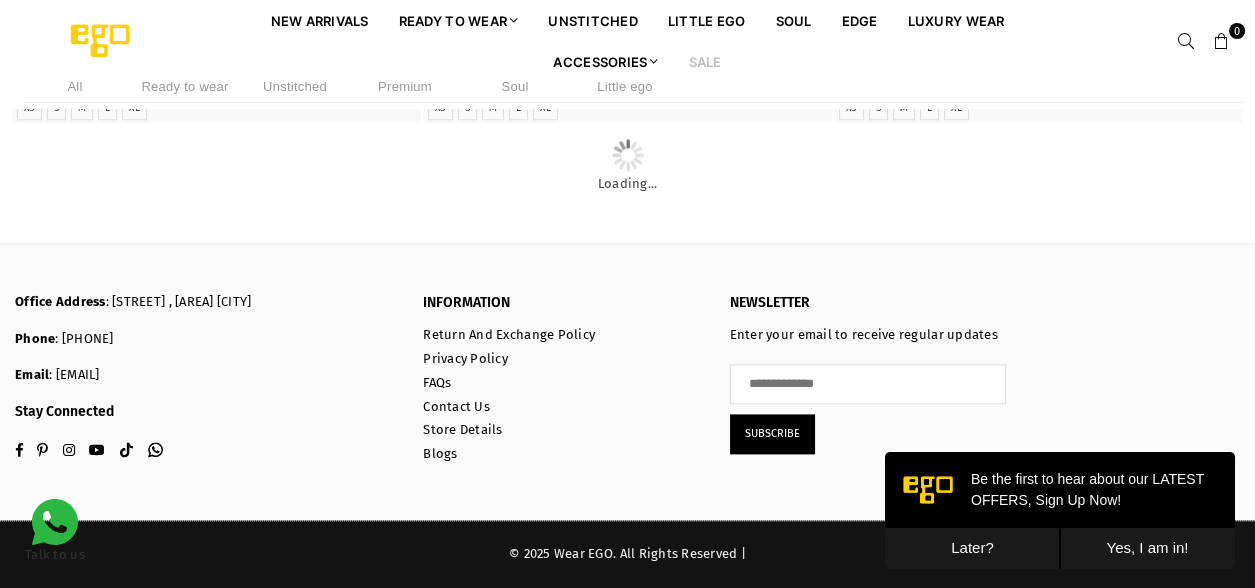 click on "Later?" at bounding box center [972, 548] 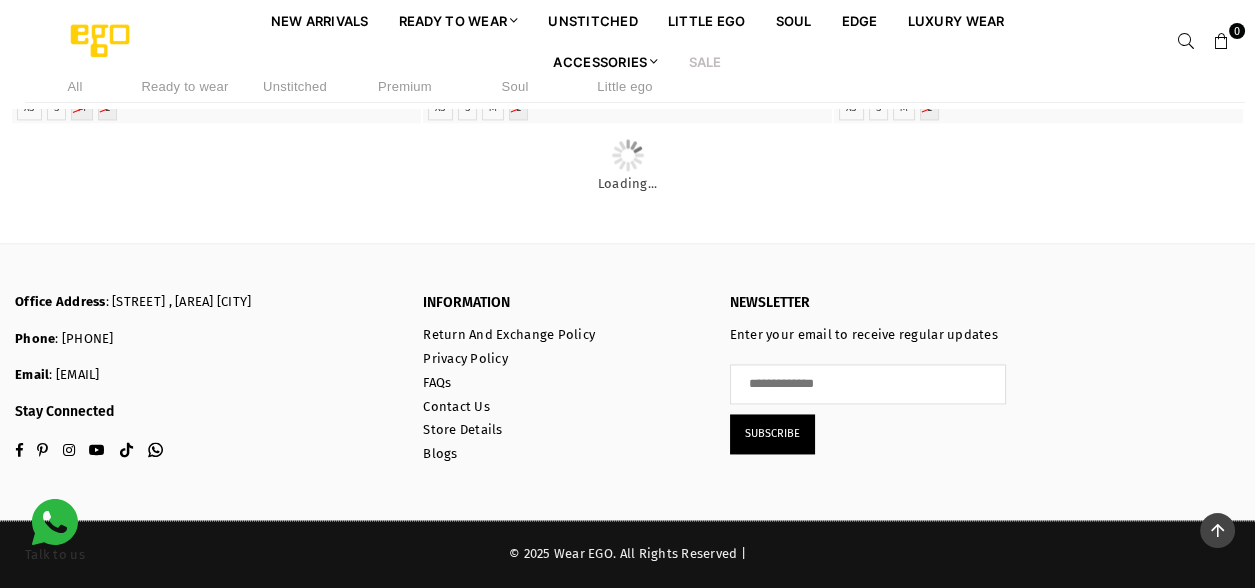 scroll, scrollTop: 10896, scrollLeft: 0, axis: vertical 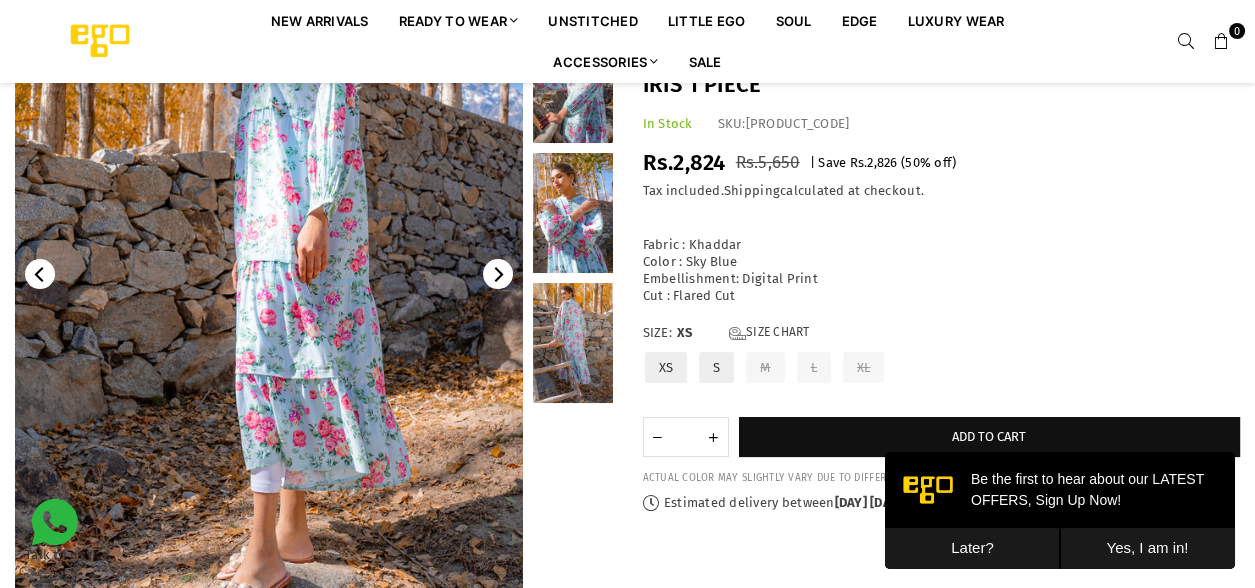 click at bounding box center (573, 343) 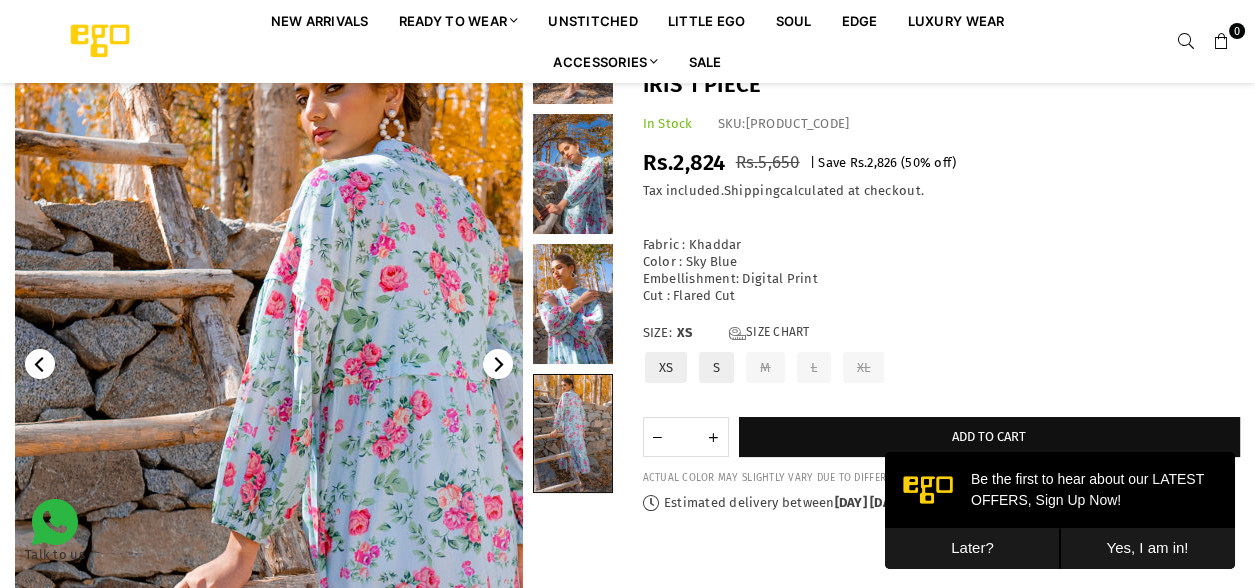 scroll, scrollTop: 163, scrollLeft: 0, axis: vertical 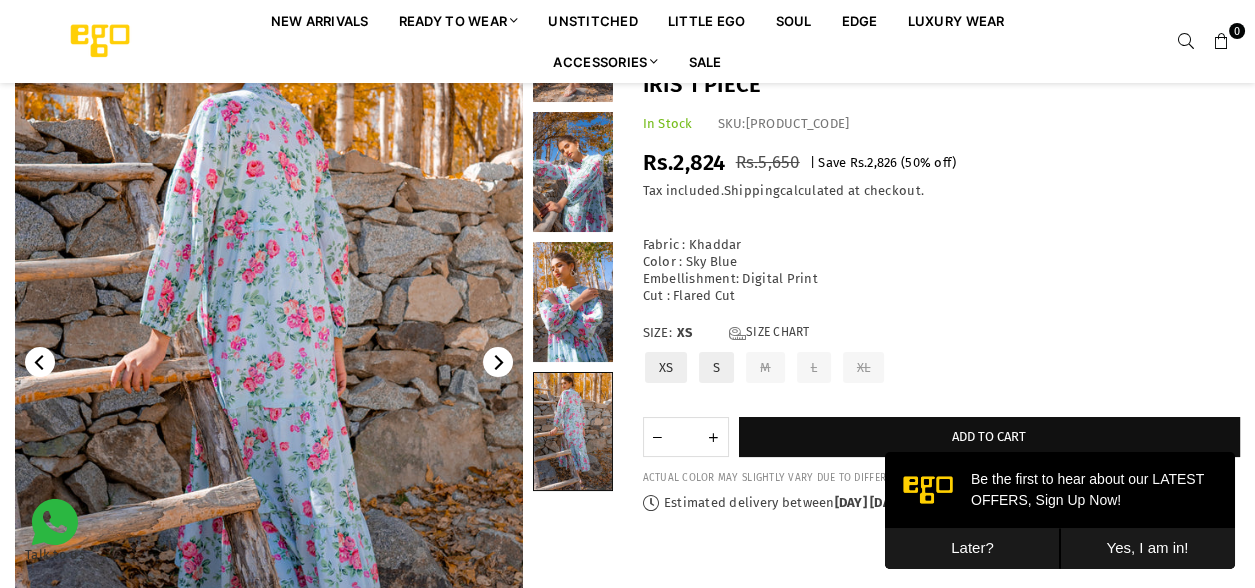 click at bounding box center [573, 302] 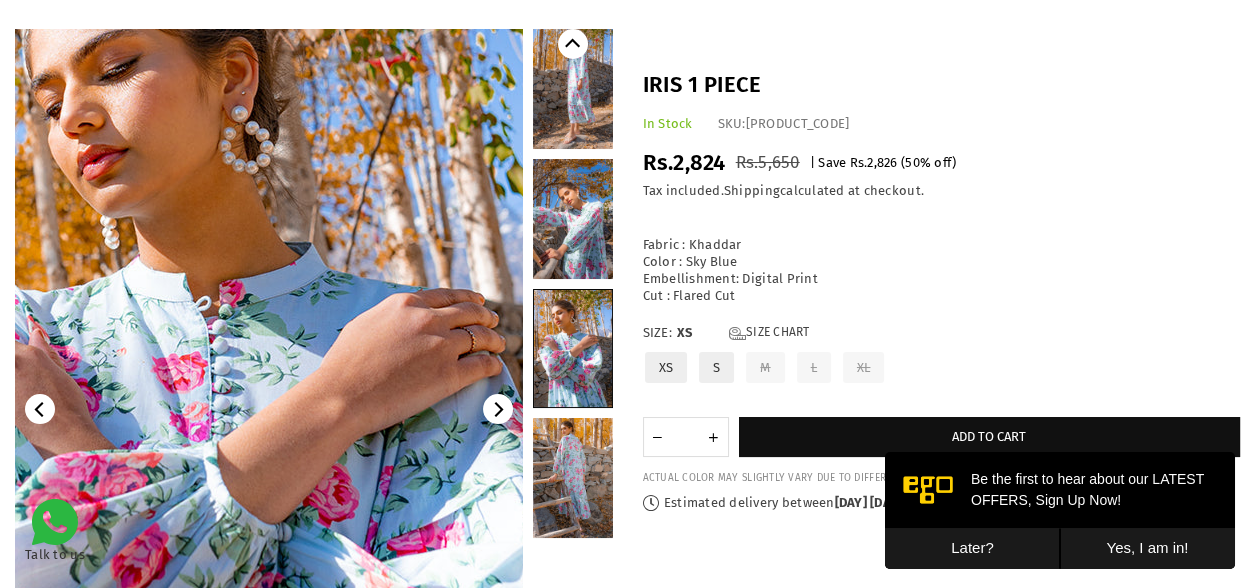 scroll, scrollTop: 115, scrollLeft: 0, axis: vertical 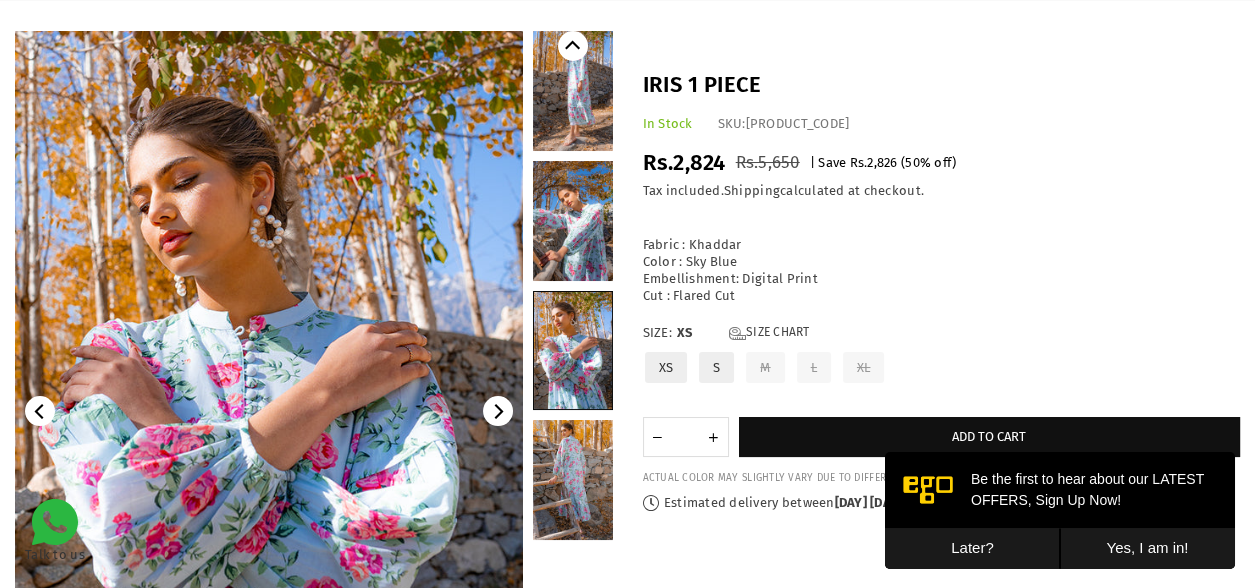 click at bounding box center (573, 91) 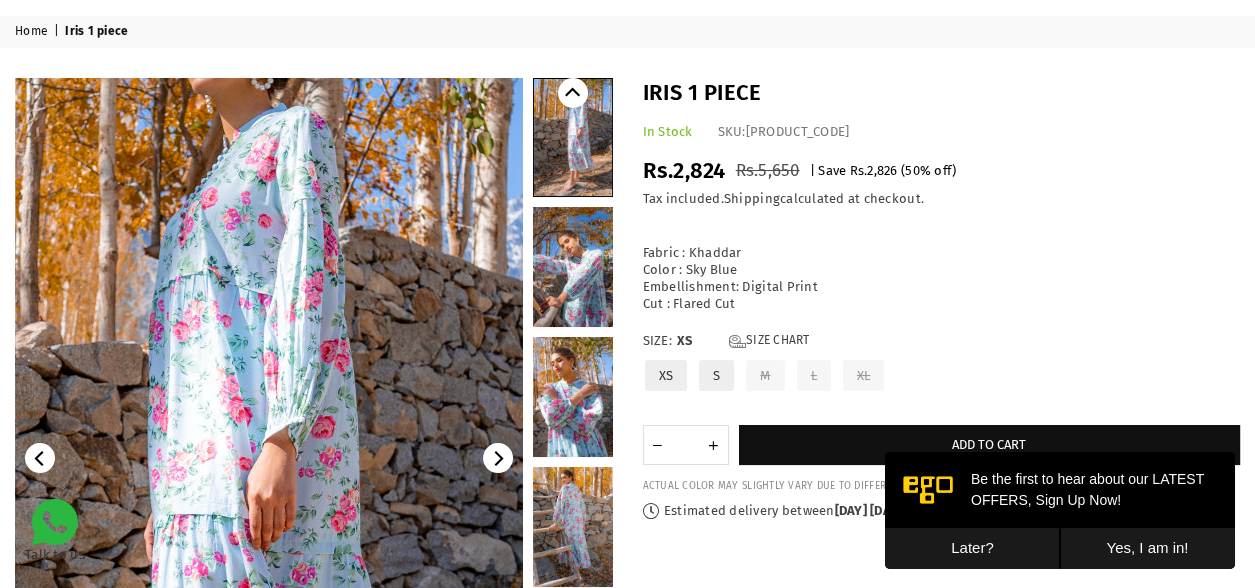 scroll, scrollTop: 70, scrollLeft: 0, axis: vertical 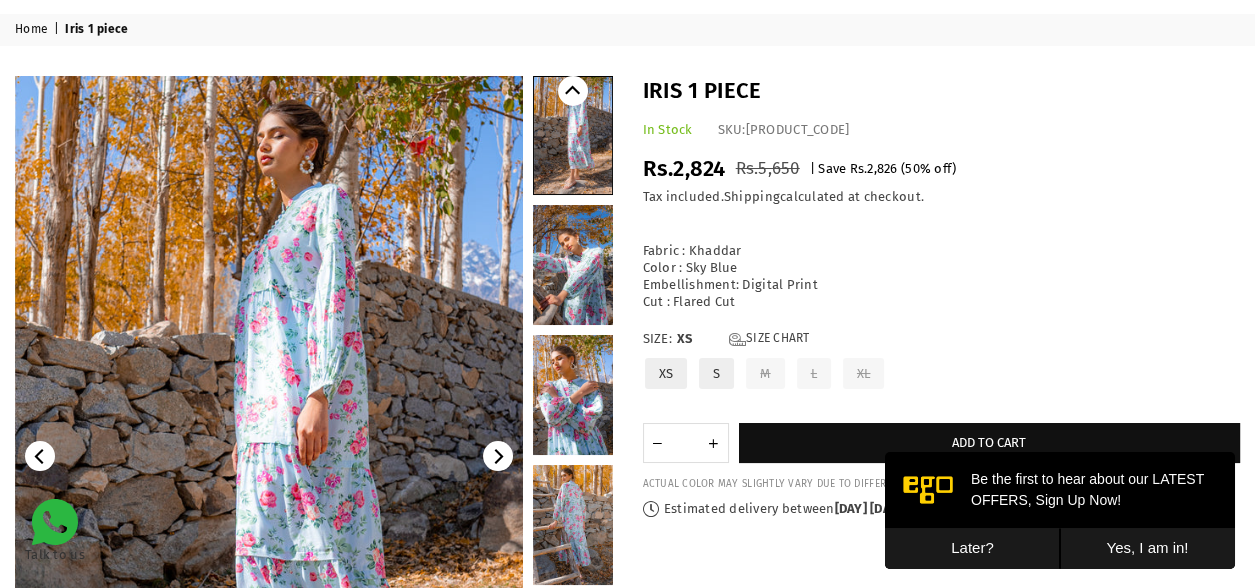 click at bounding box center [573, 265] 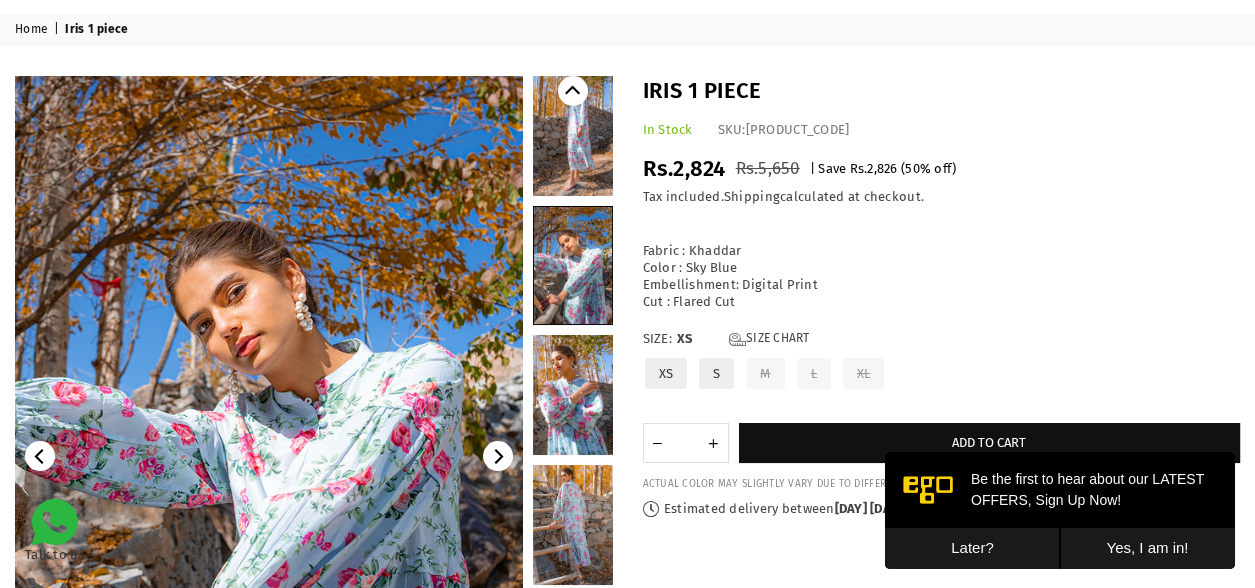 click on "XS" at bounding box center (666, 373) 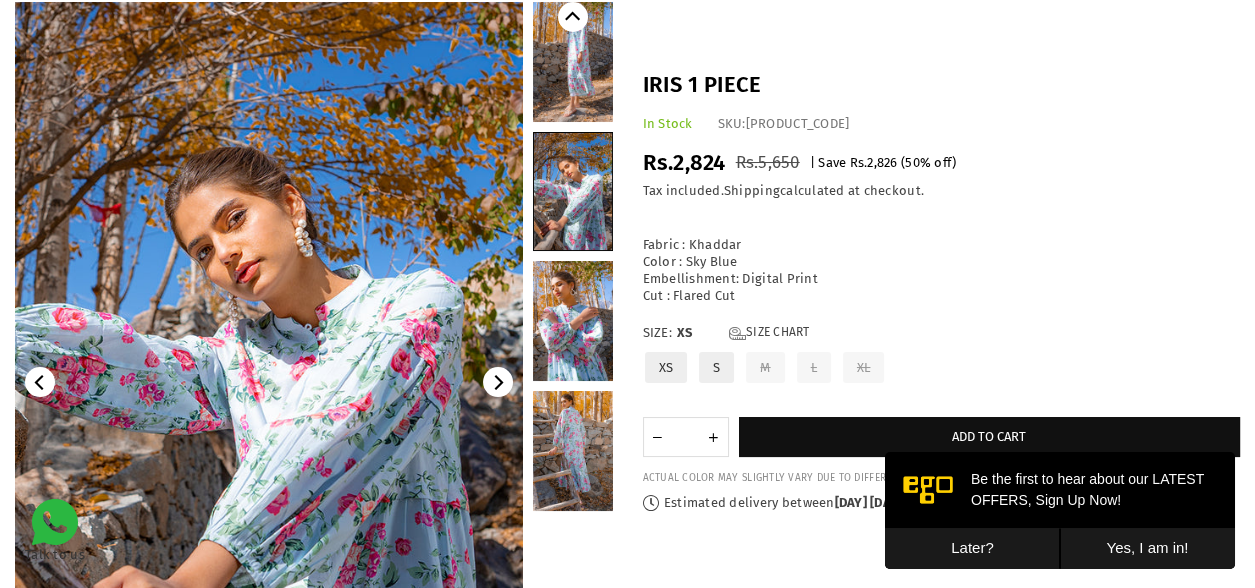 scroll, scrollTop: 105, scrollLeft: 0, axis: vertical 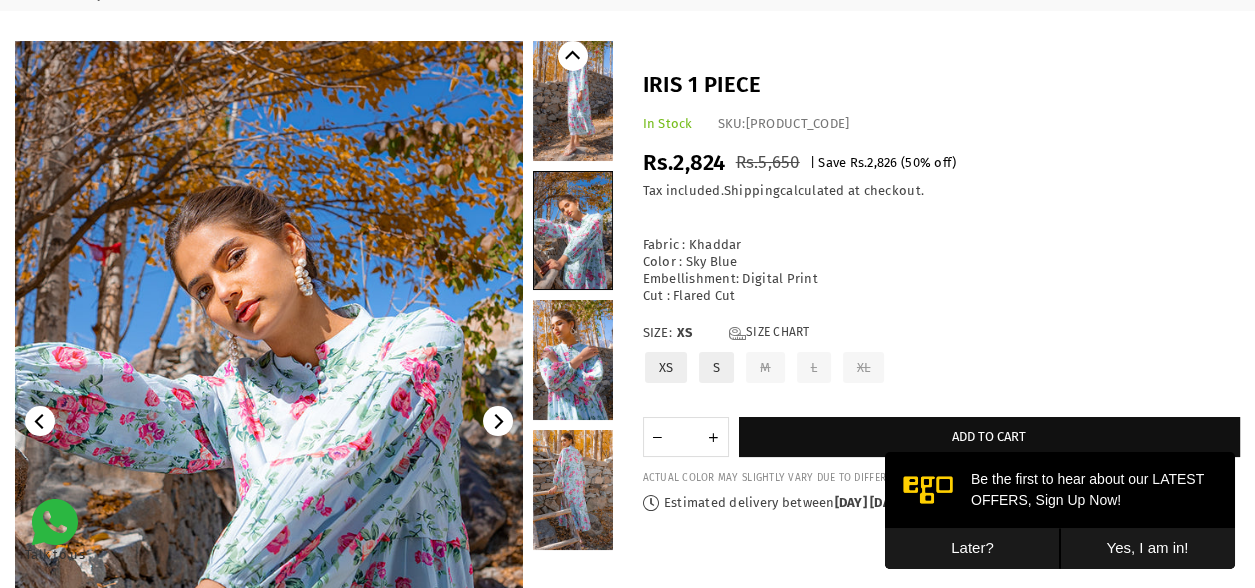 click at bounding box center [573, 101] 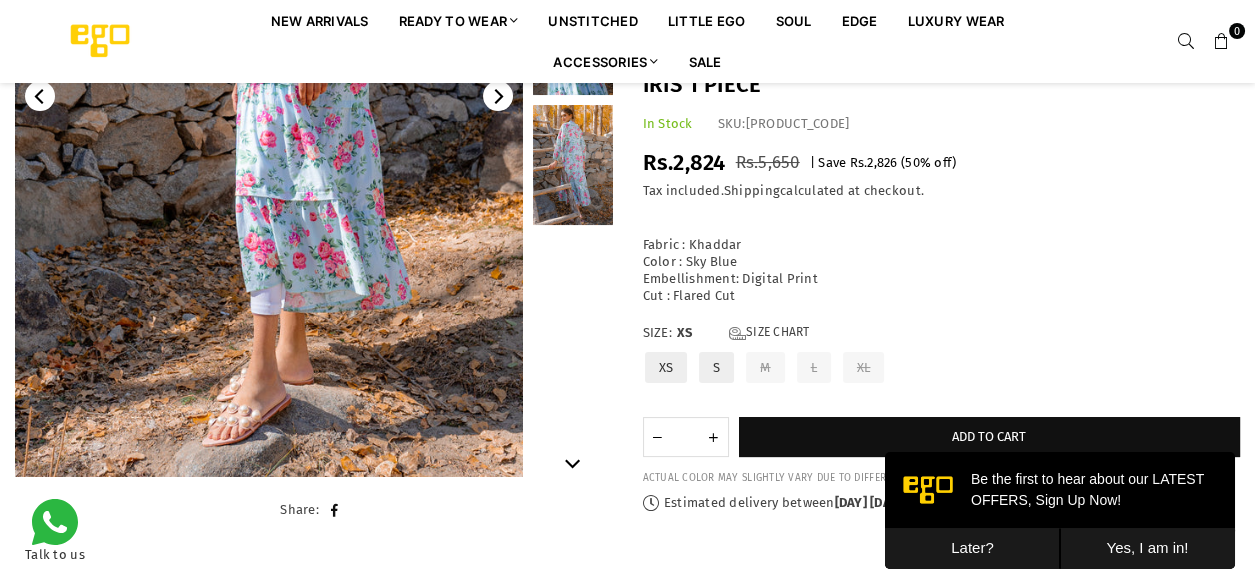 scroll, scrollTop: 433, scrollLeft: 0, axis: vertical 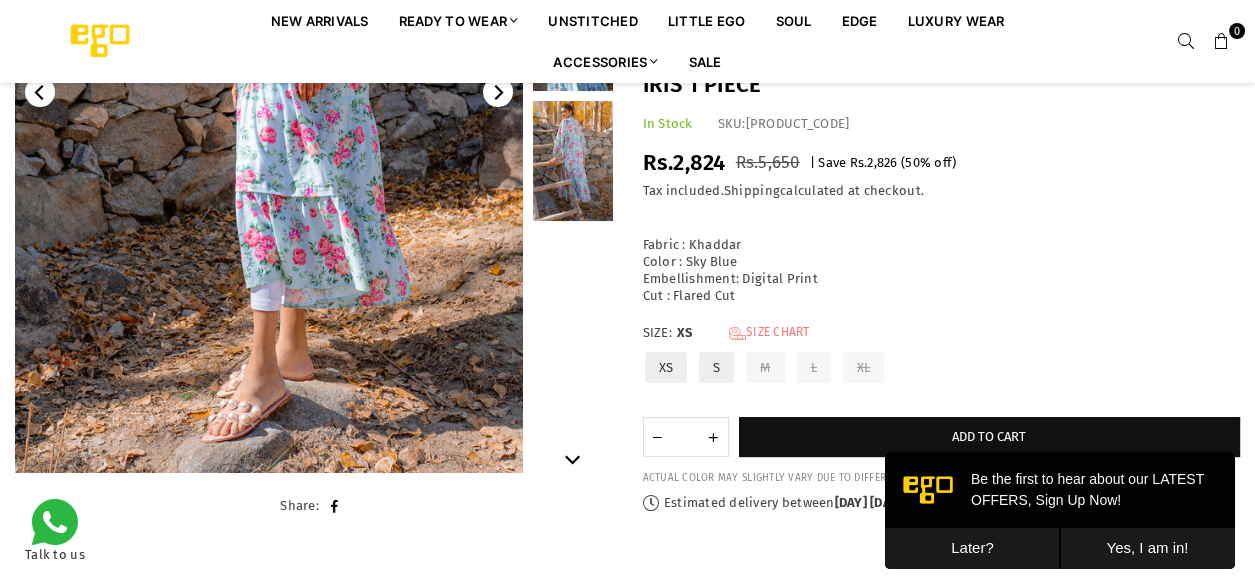 click on "Size Chart" at bounding box center (769, 333) 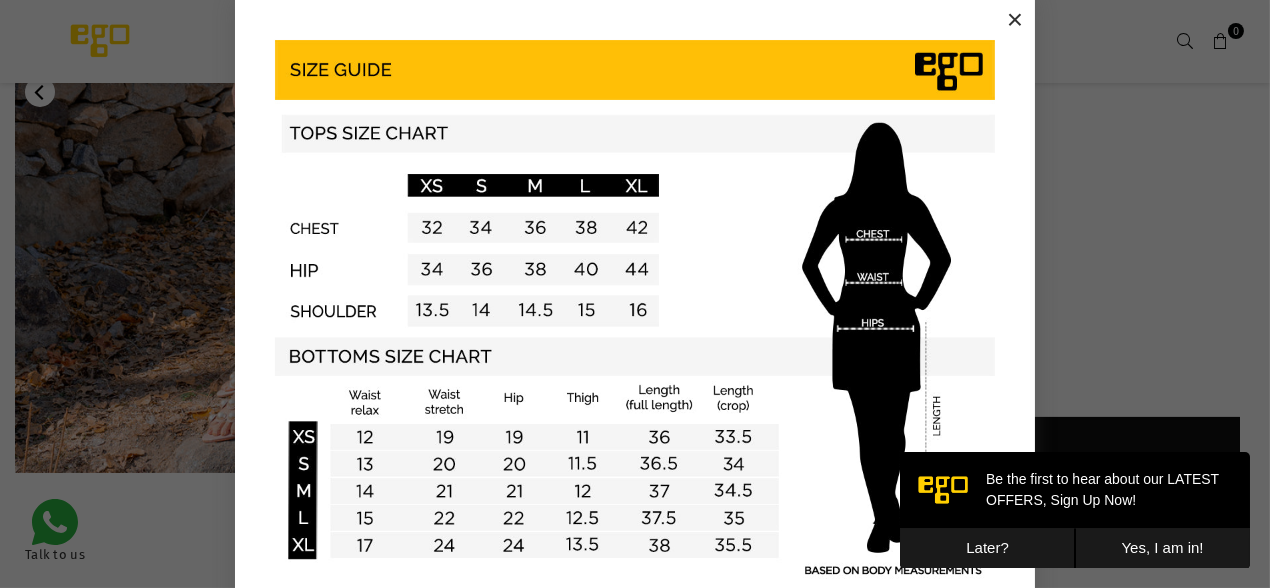 click on "×" at bounding box center (1015, 20) 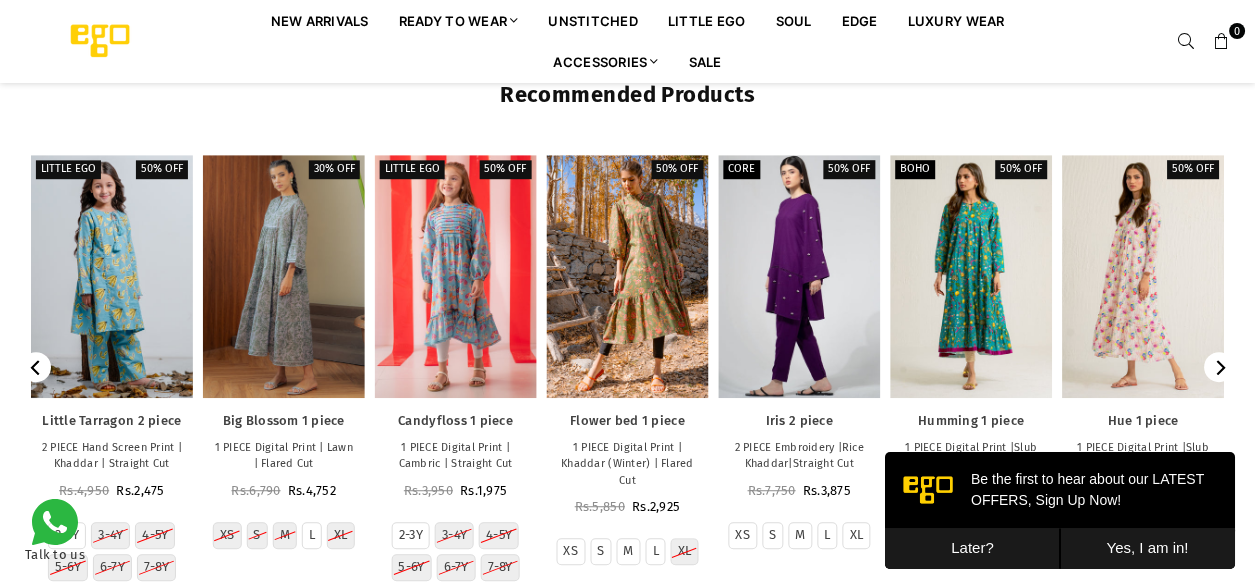 scroll, scrollTop: 1871, scrollLeft: 0, axis: vertical 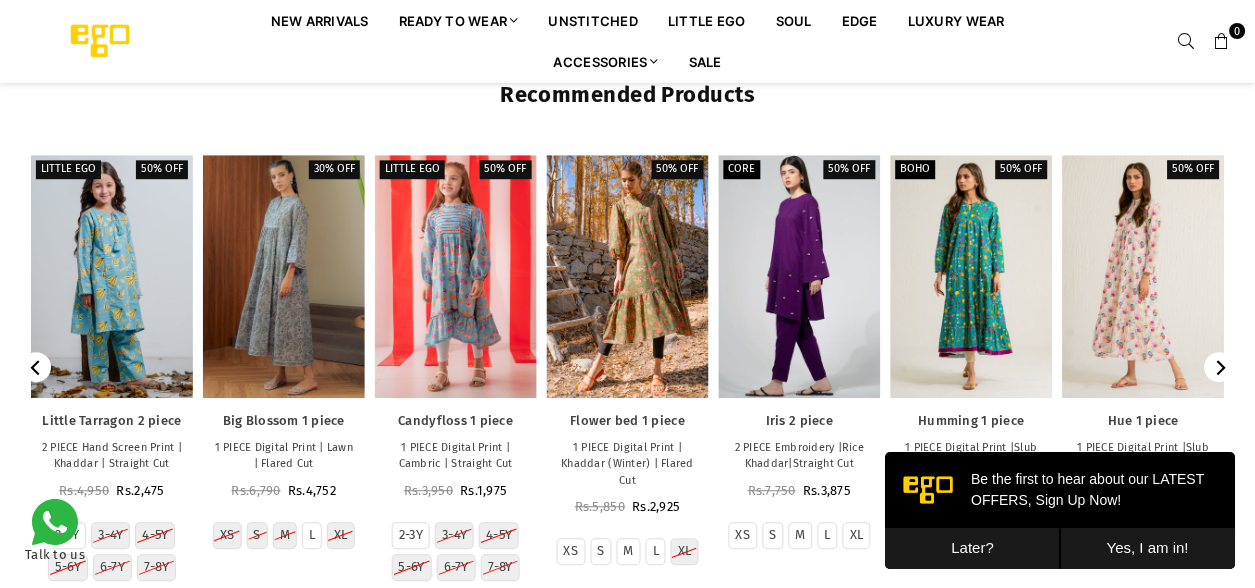 click 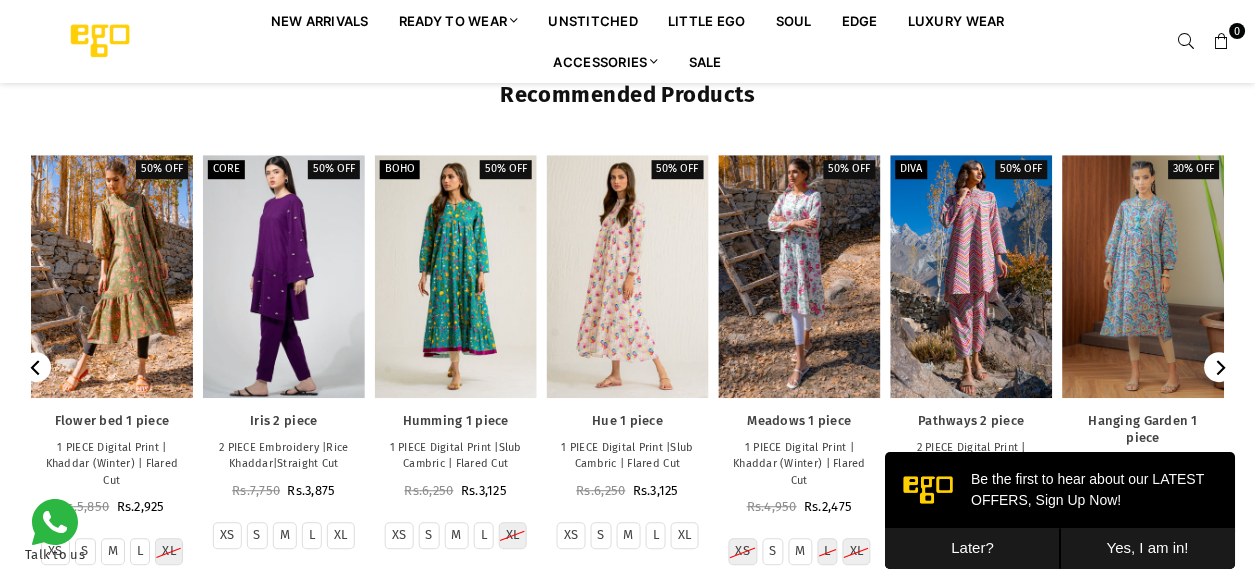 click 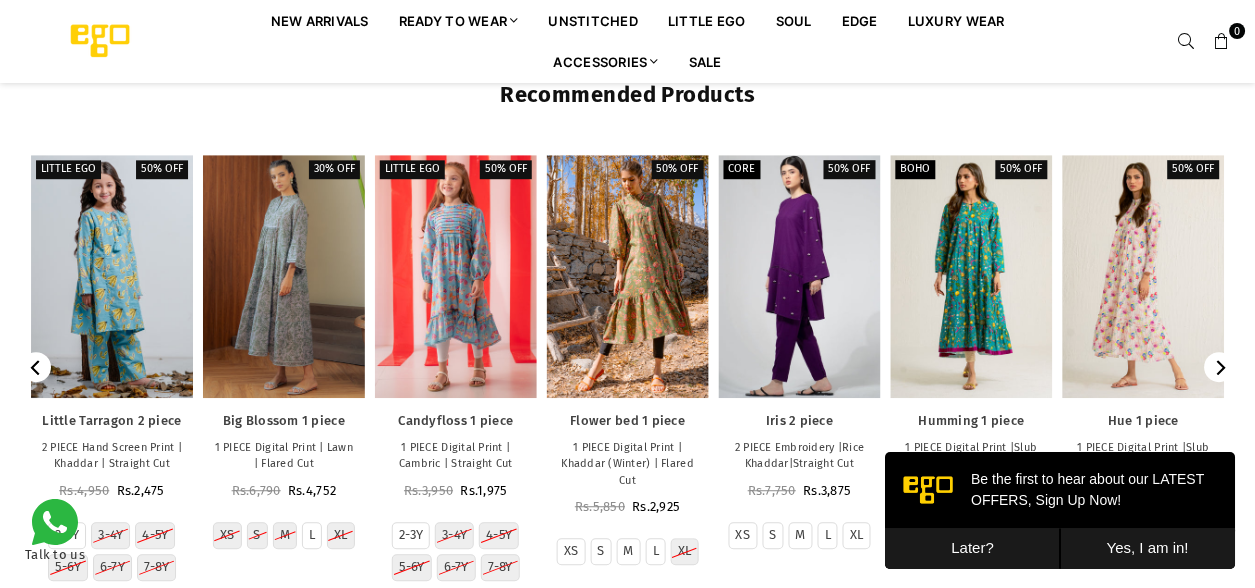 click 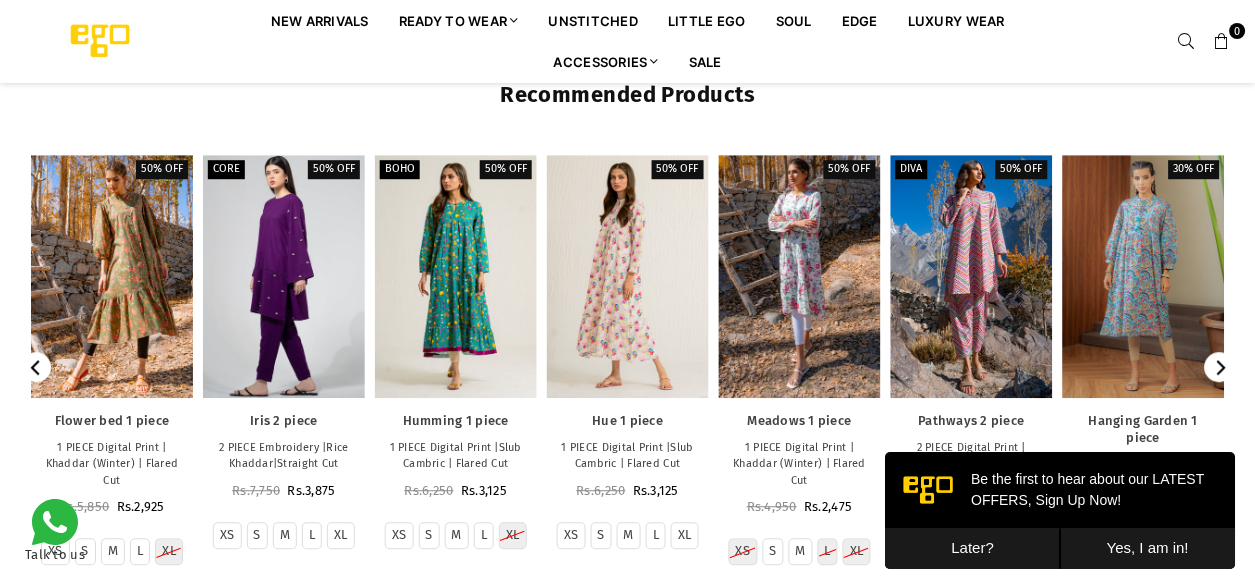 click 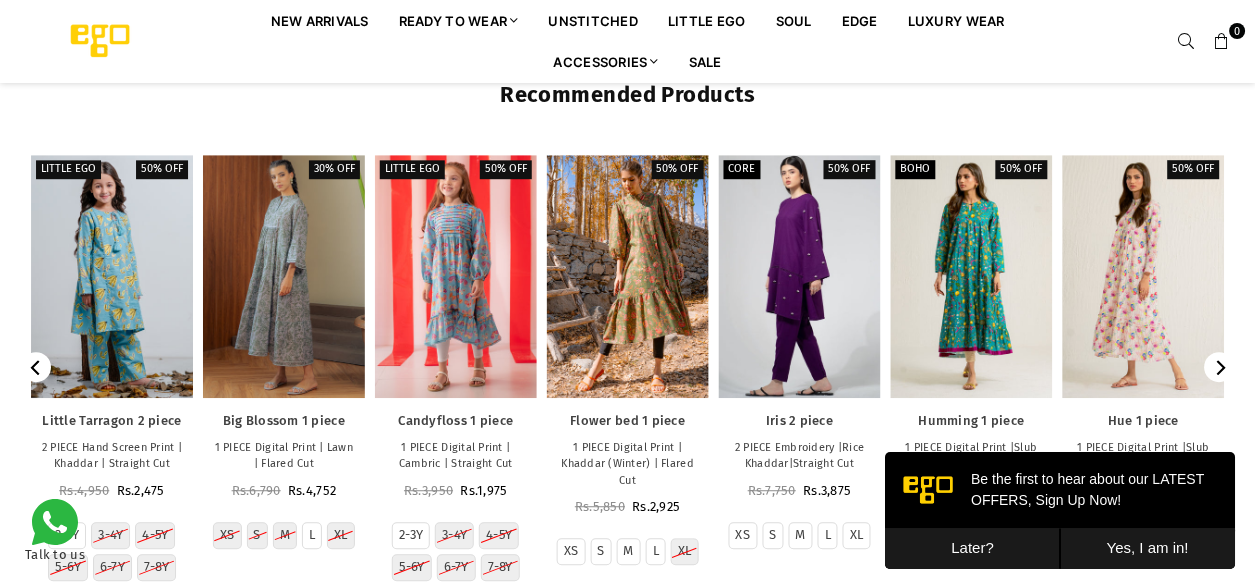 click 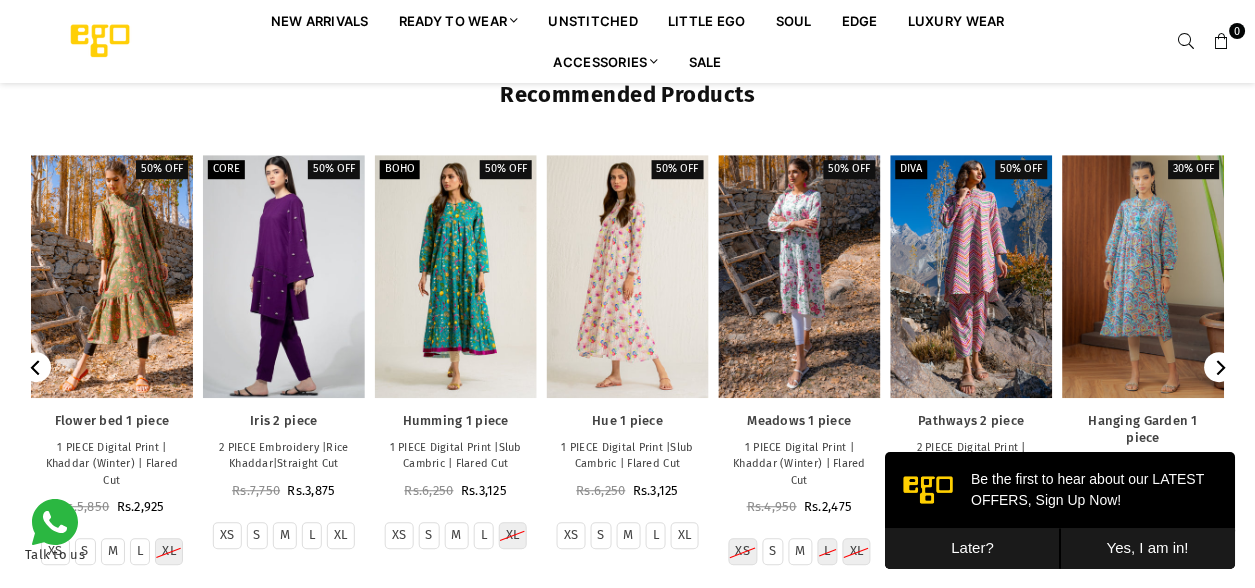 click on "Later?" at bounding box center (972, 548) 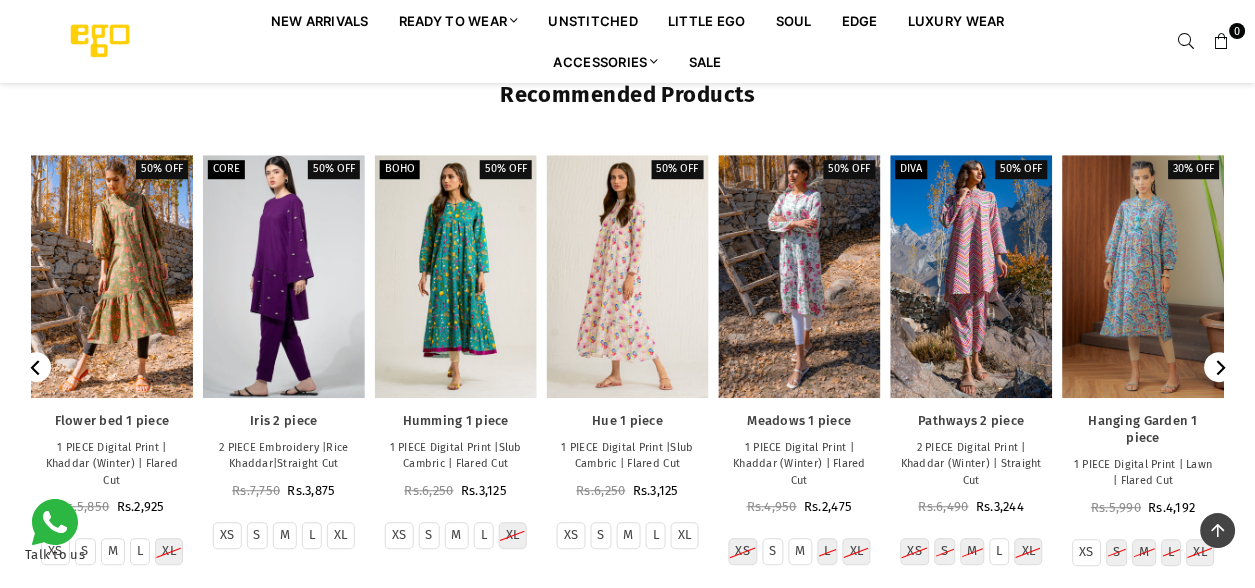click 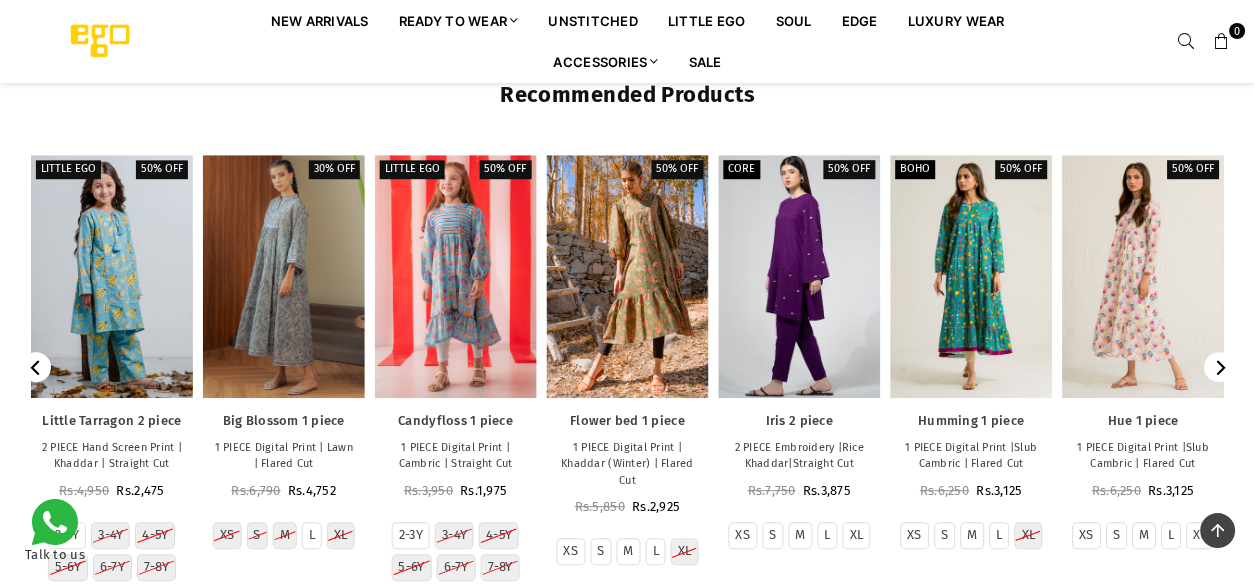 click 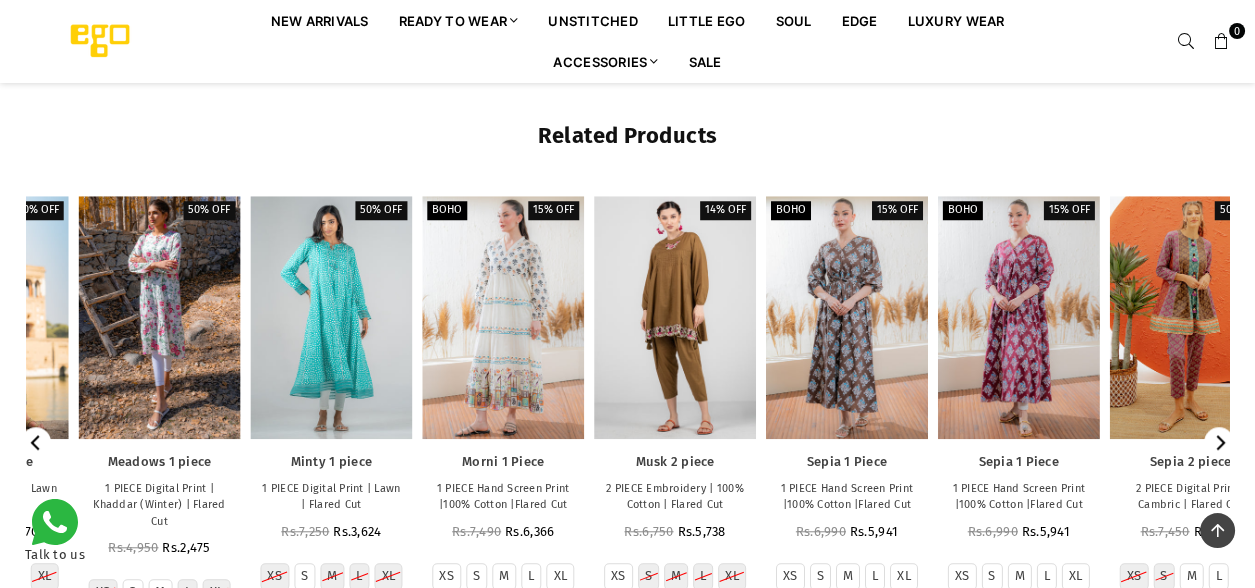 scroll, scrollTop: 2388, scrollLeft: 0, axis: vertical 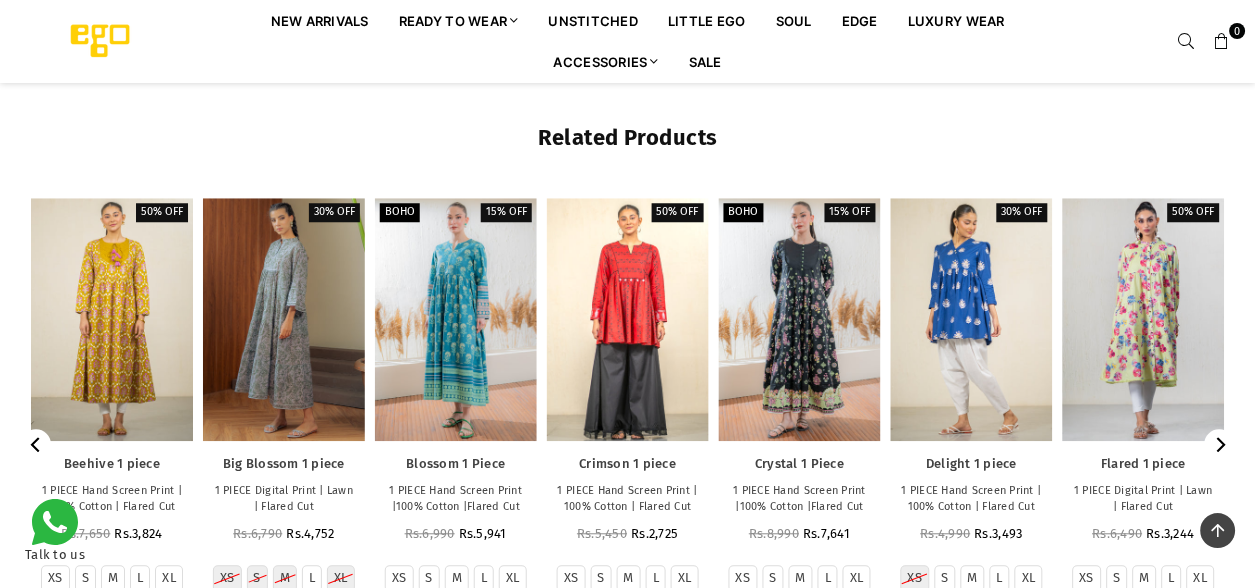 click at bounding box center [36, 444] 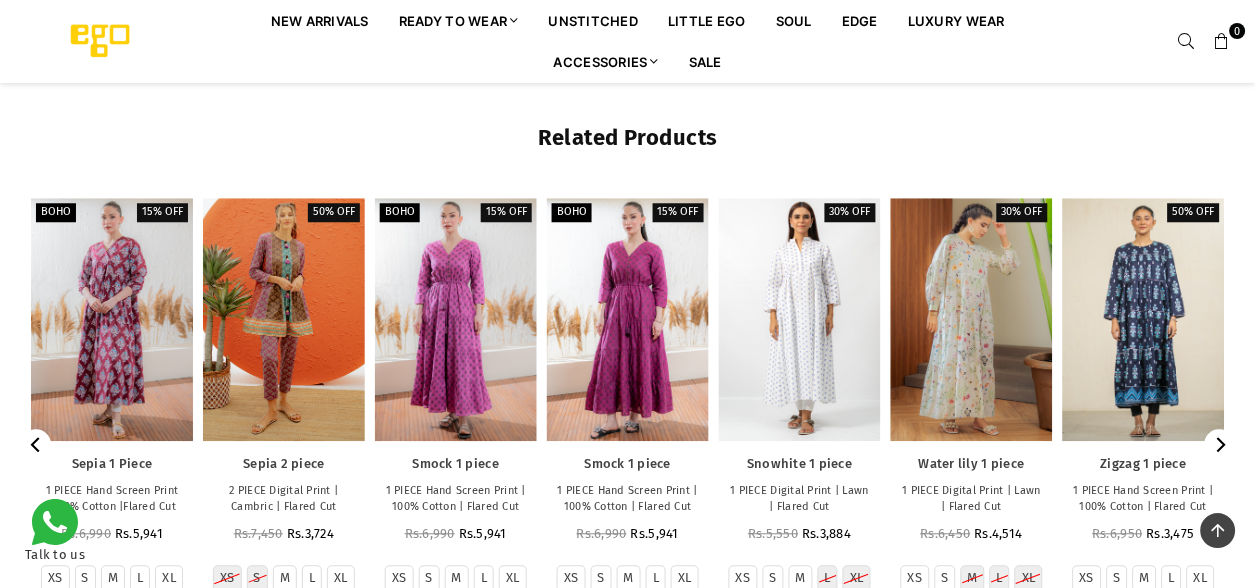 click at bounding box center [36, 444] 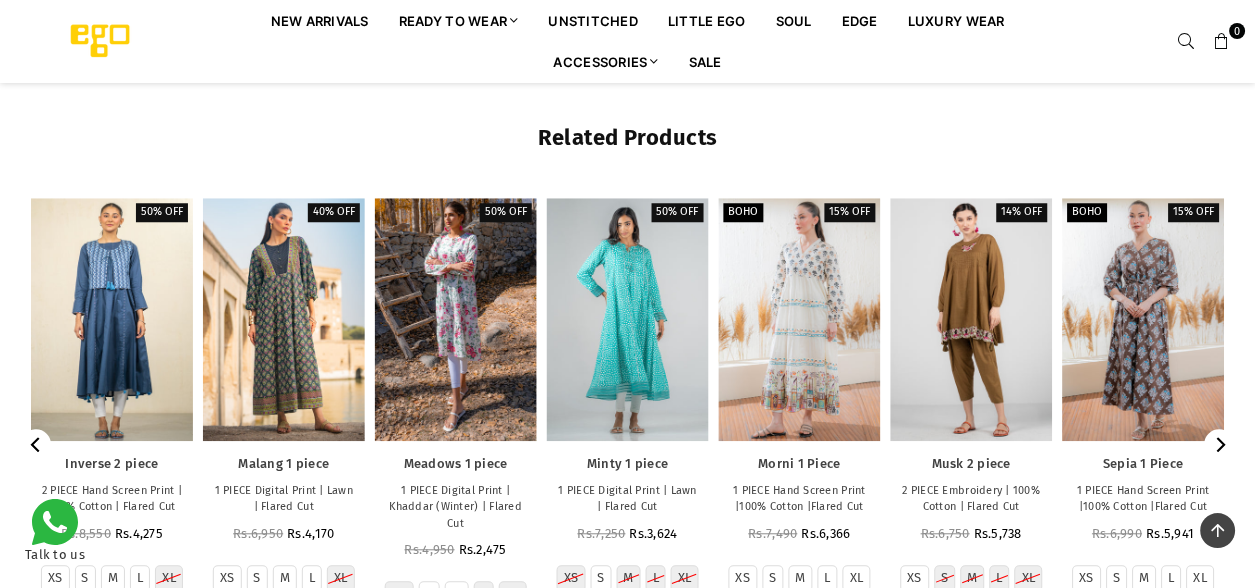 click at bounding box center [36, 444] 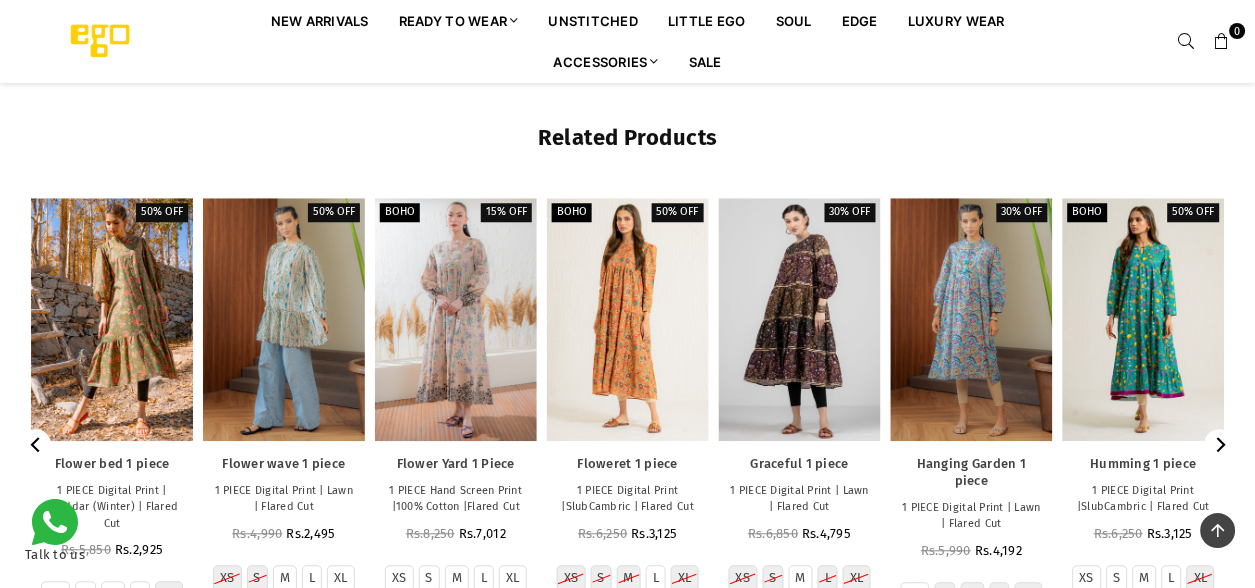 click at bounding box center [1219, 444] 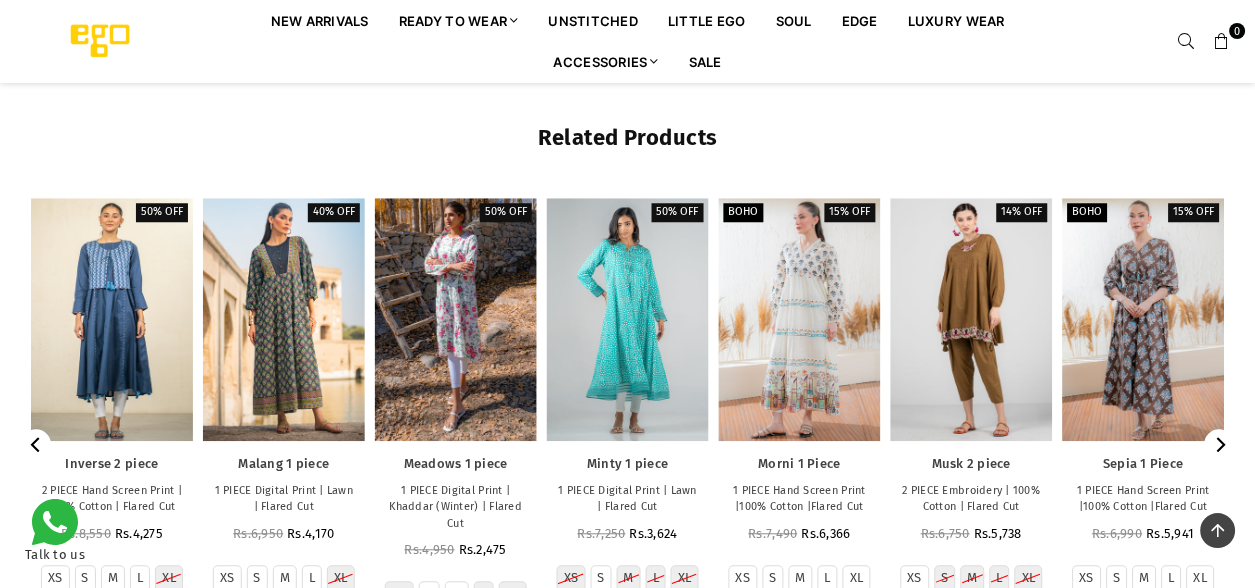 click at bounding box center (1219, 444) 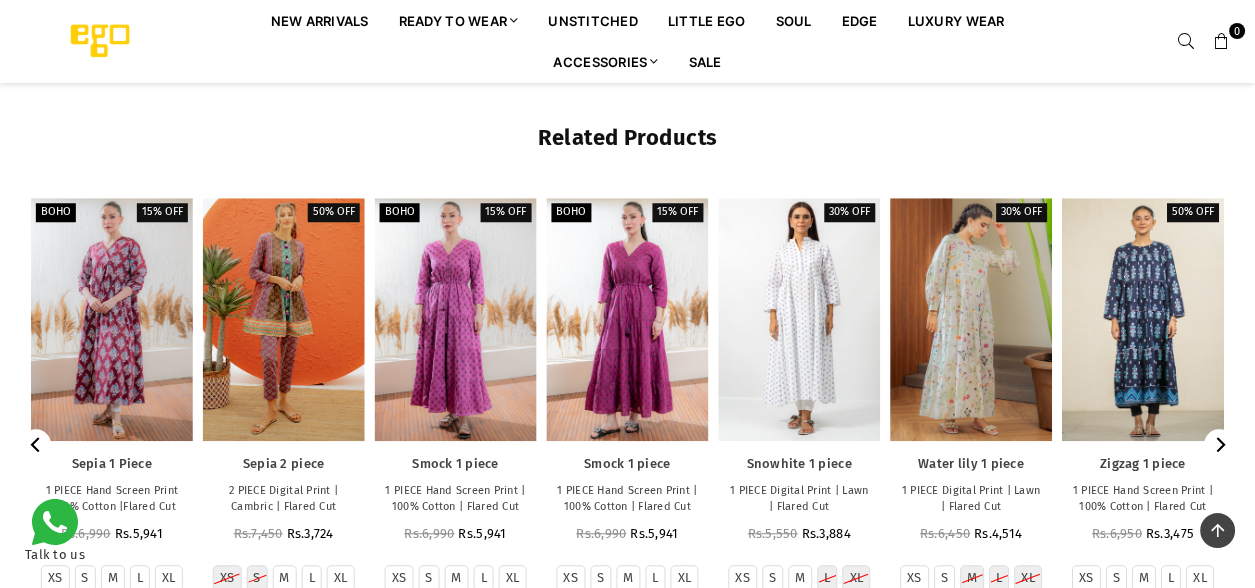 click at bounding box center [1219, 444] 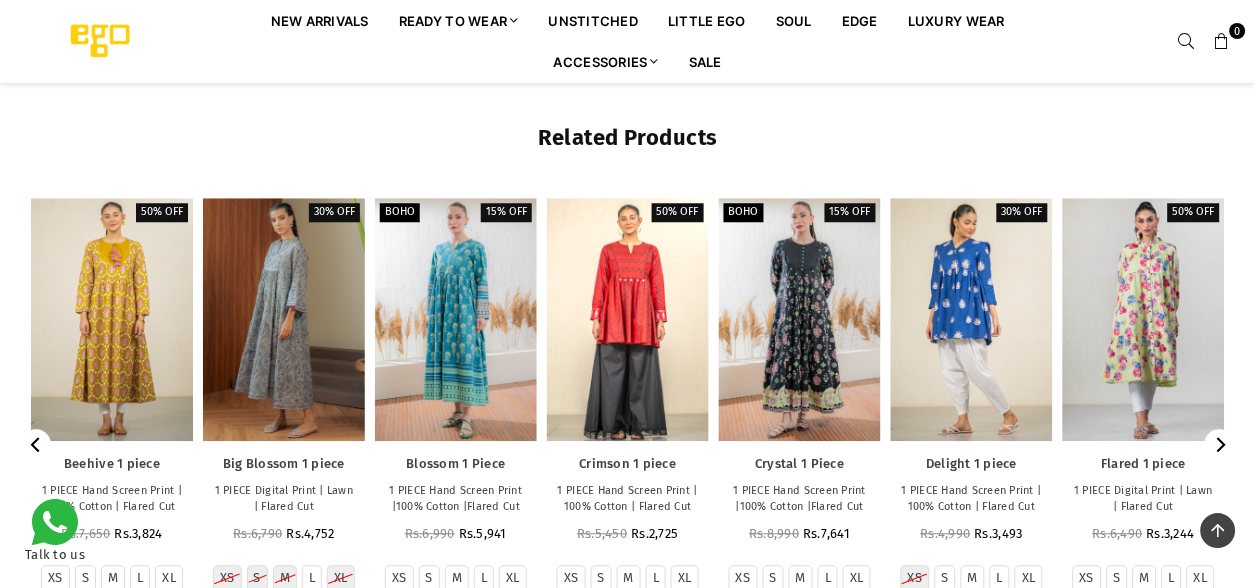 click 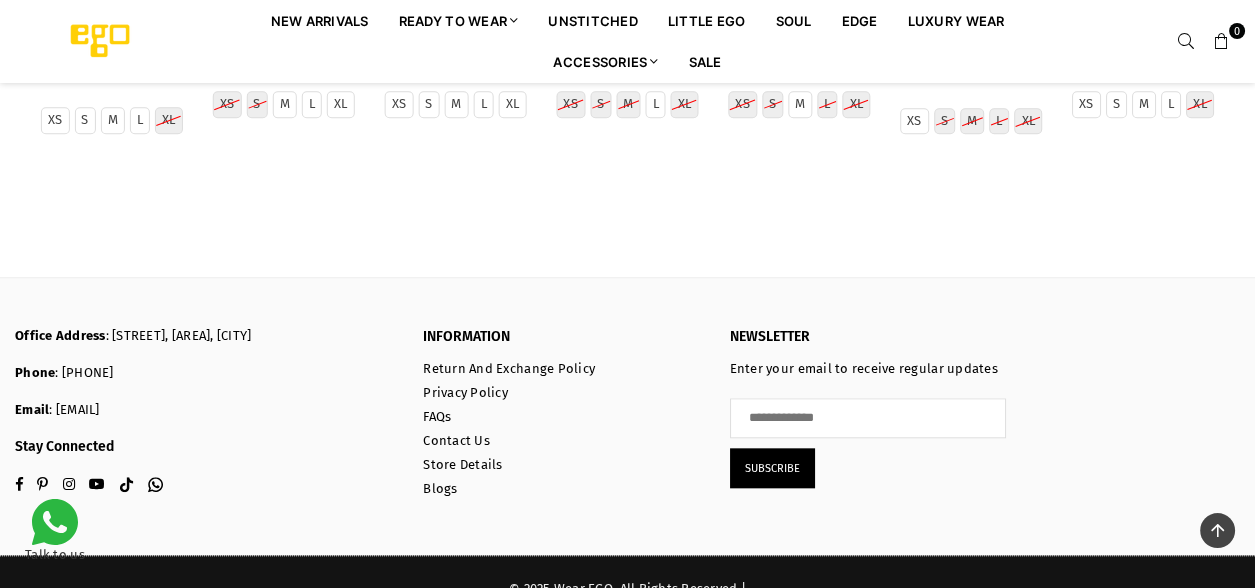 scroll, scrollTop: 2862, scrollLeft: 0, axis: vertical 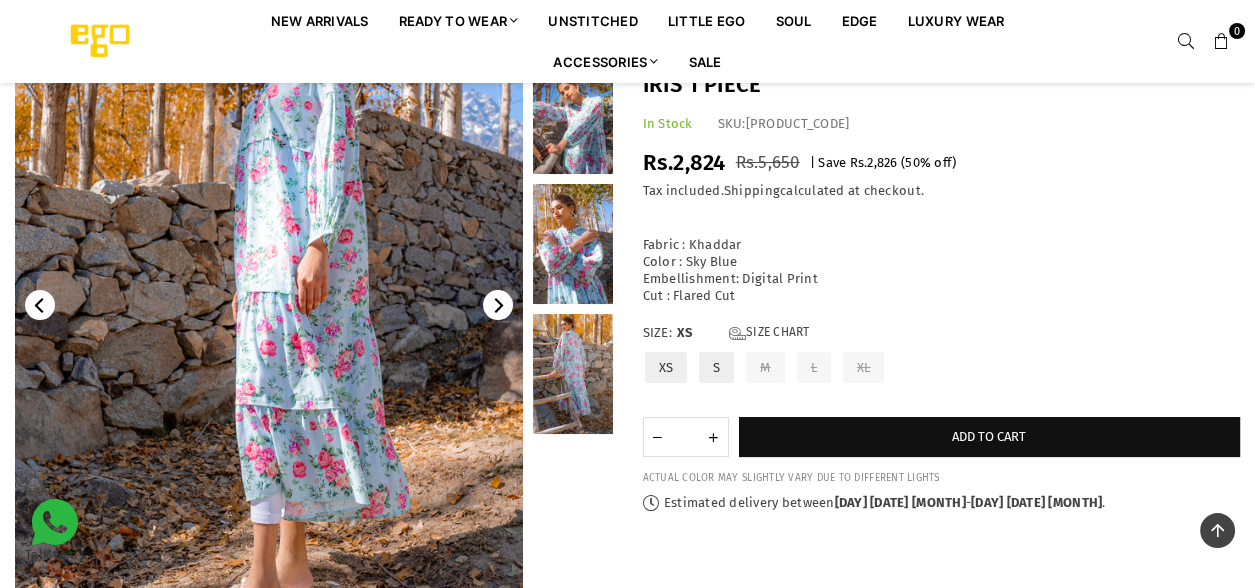 click at bounding box center (573, 114) 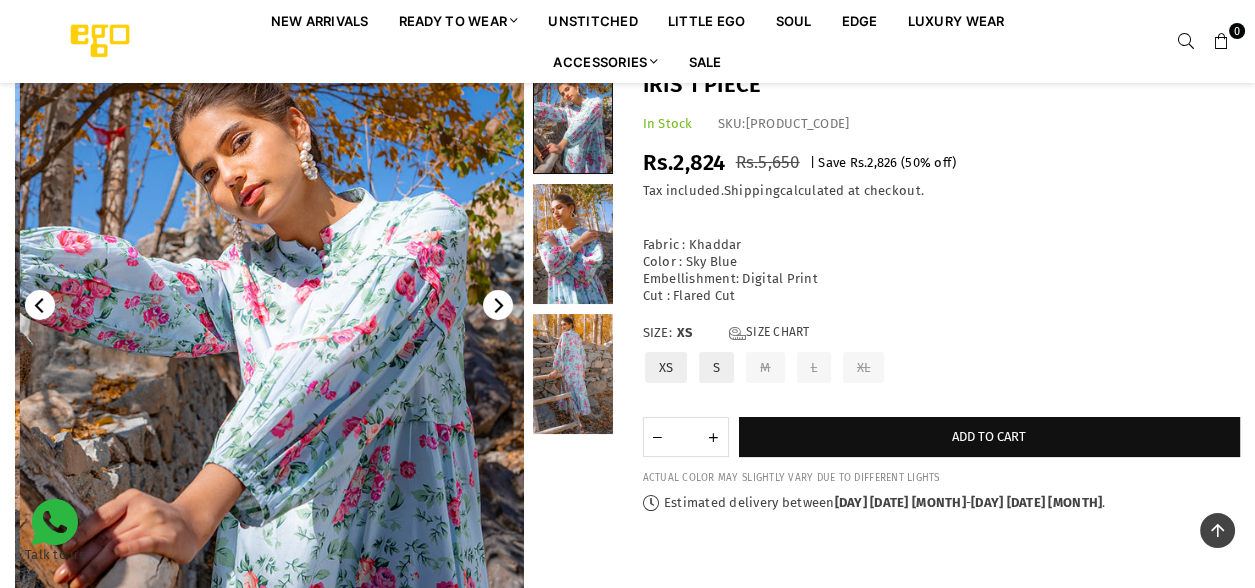 scroll, scrollTop: 115, scrollLeft: 0, axis: vertical 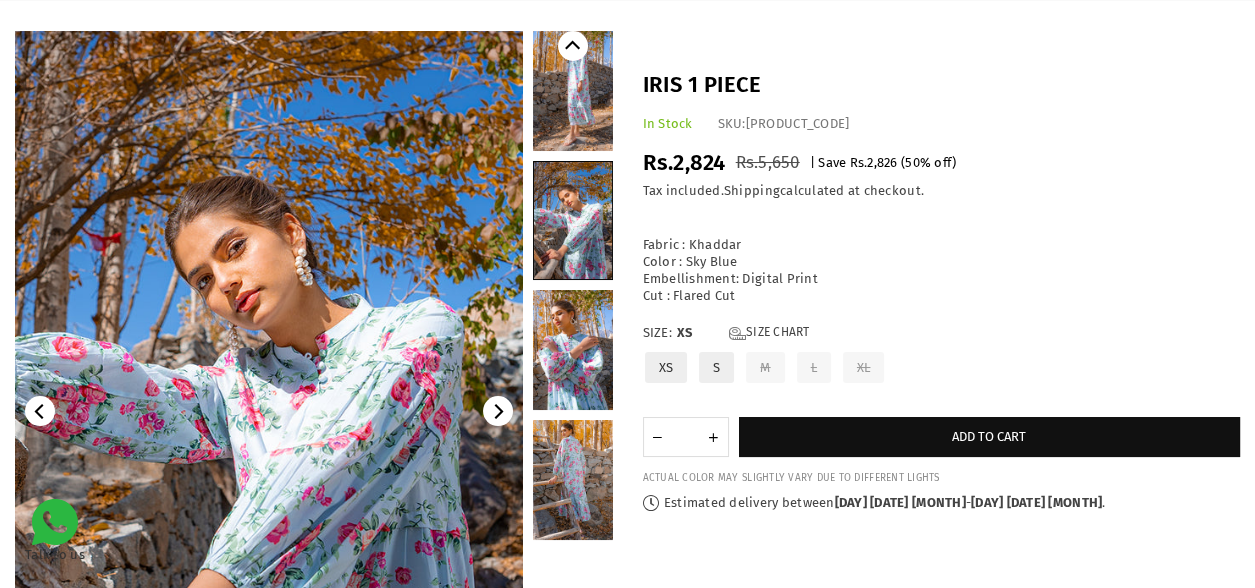 click at bounding box center (573, 350) 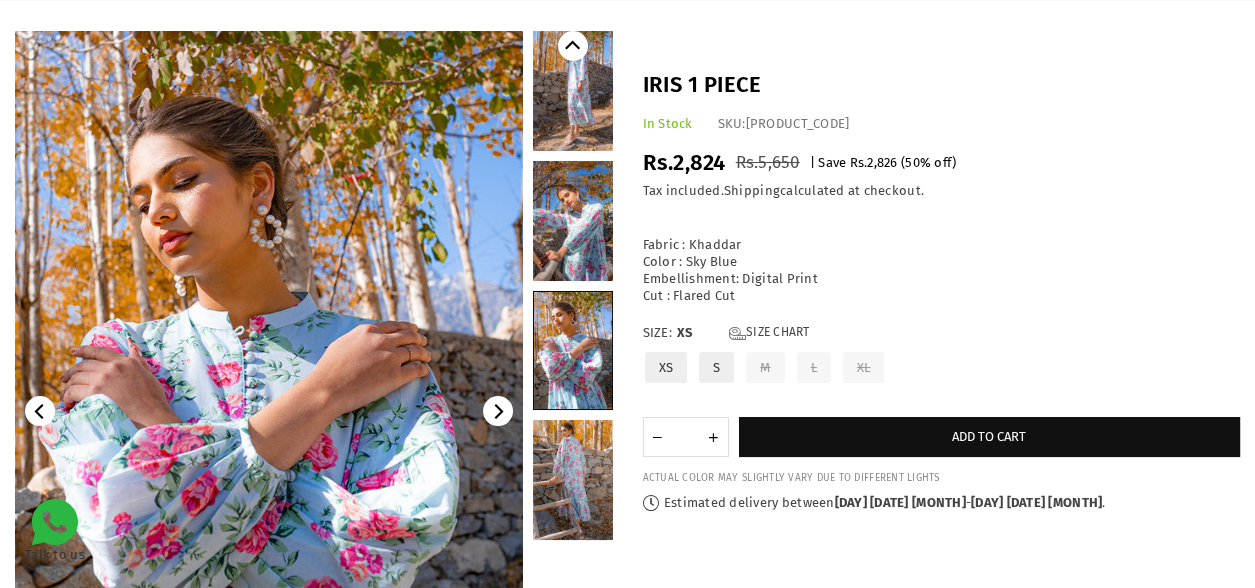click at bounding box center (573, 221) 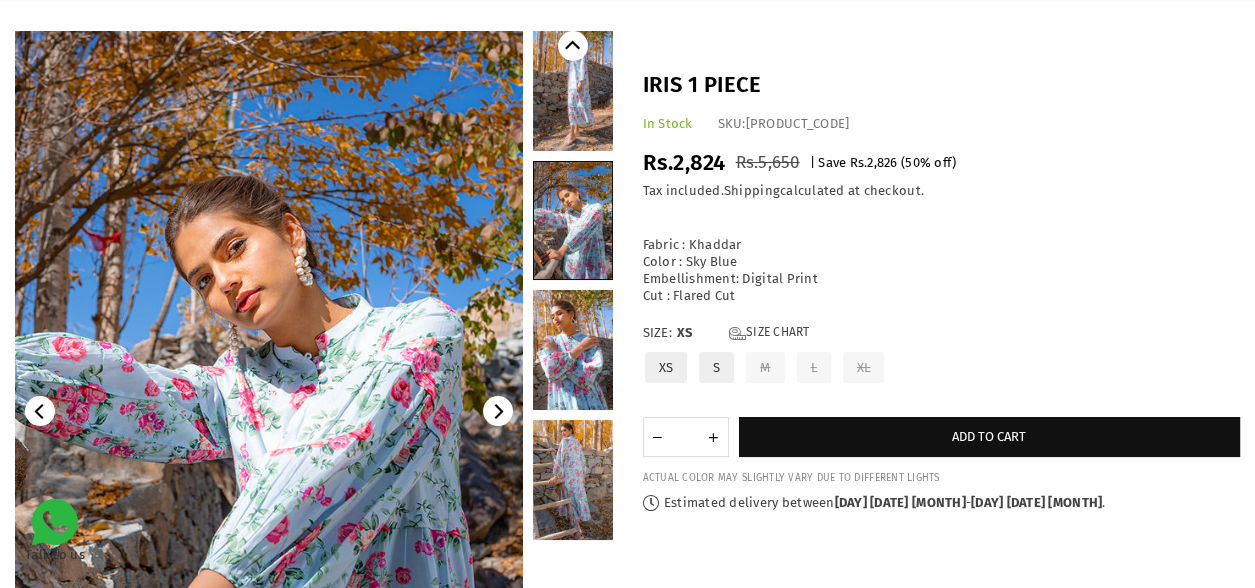 click at bounding box center [573, 91] 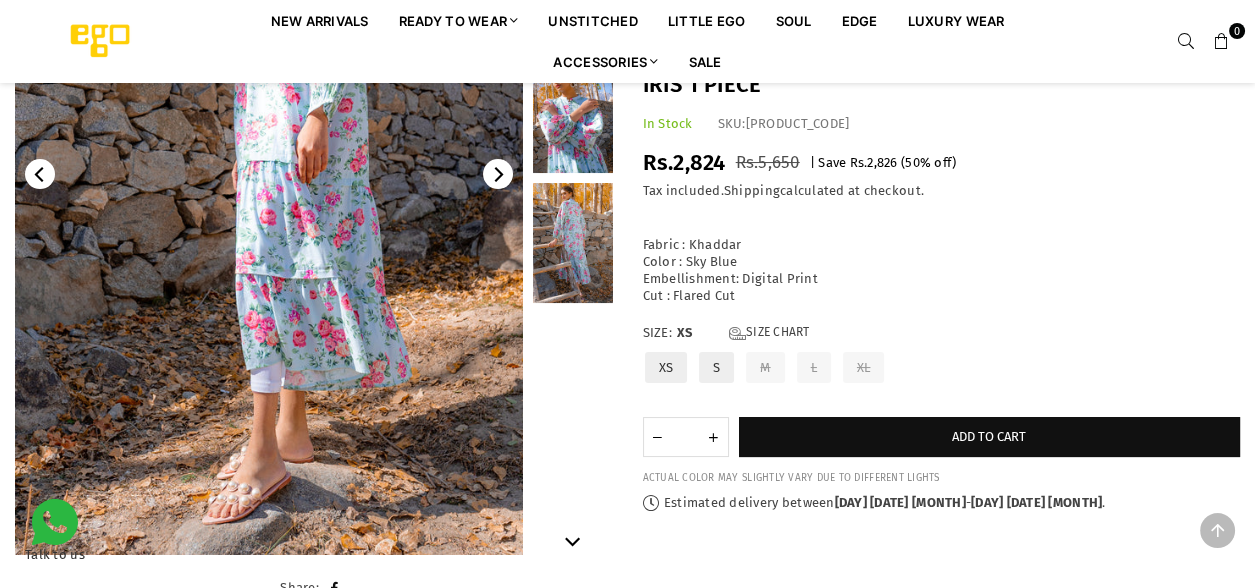 scroll, scrollTop: 357, scrollLeft: 0, axis: vertical 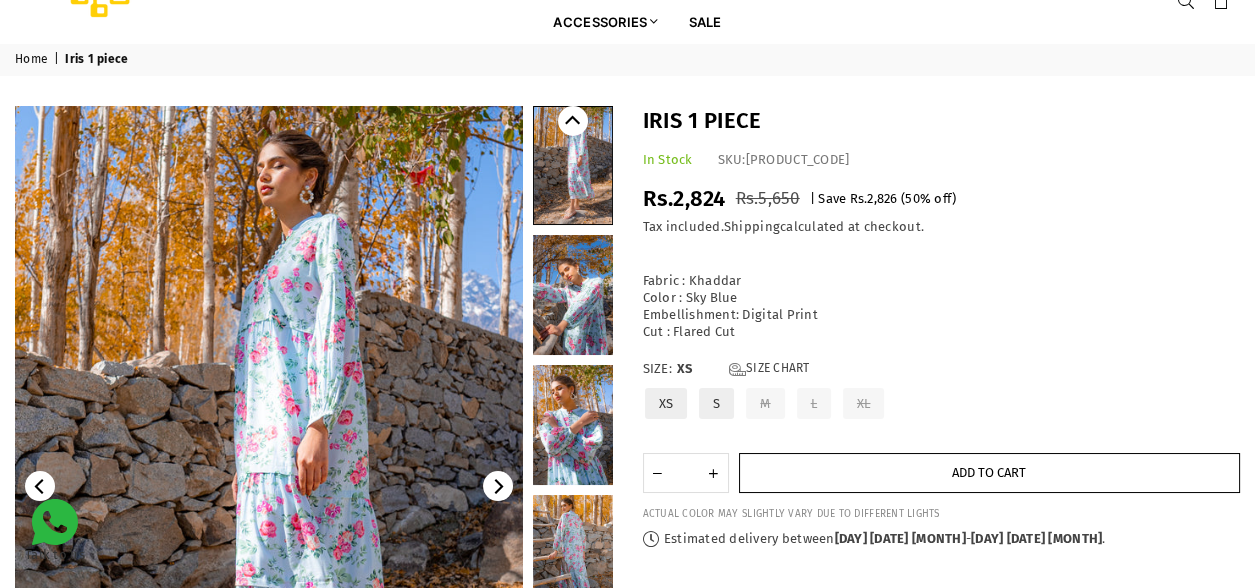 click on "Add to cart" at bounding box center [990, 473] 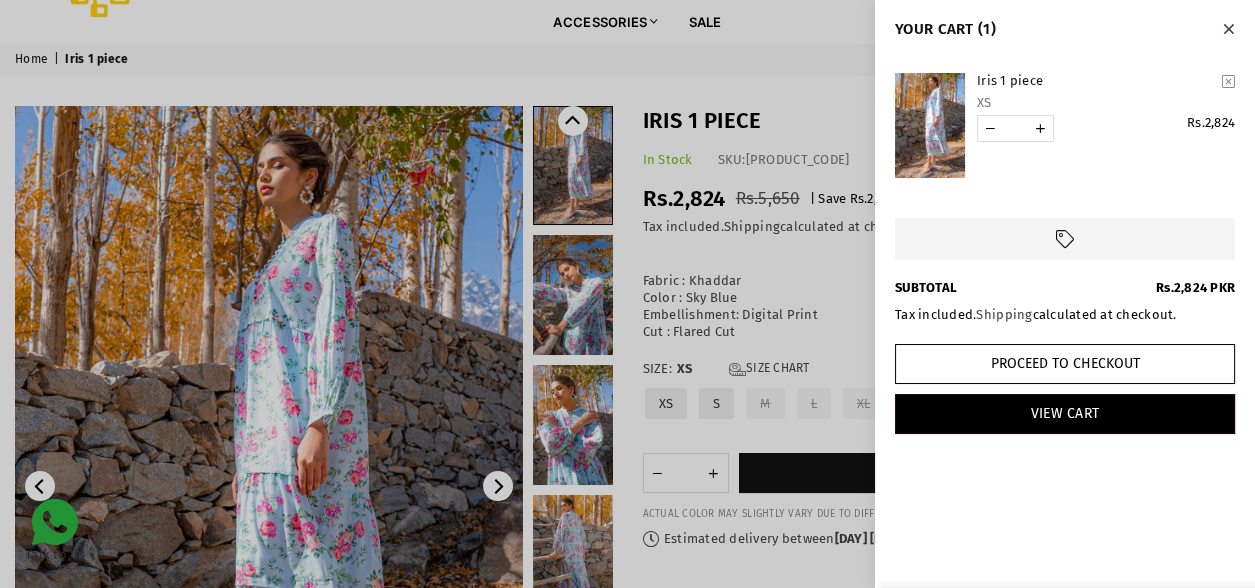 click at bounding box center [1228, 29] 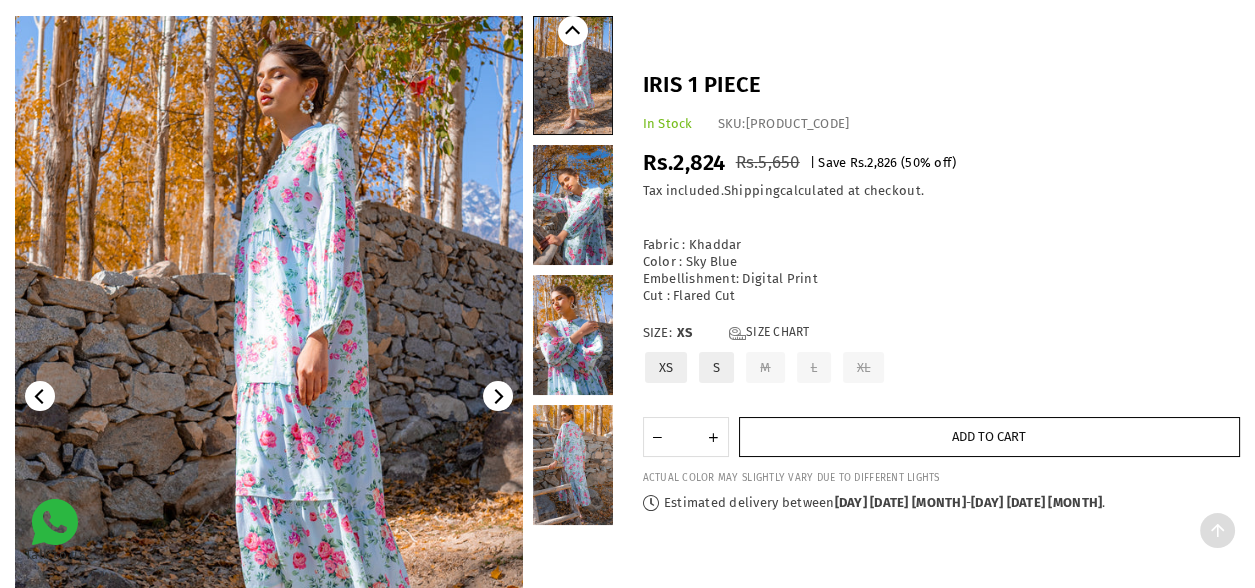 scroll, scrollTop: 130, scrollLeft: 0, axis: vertical 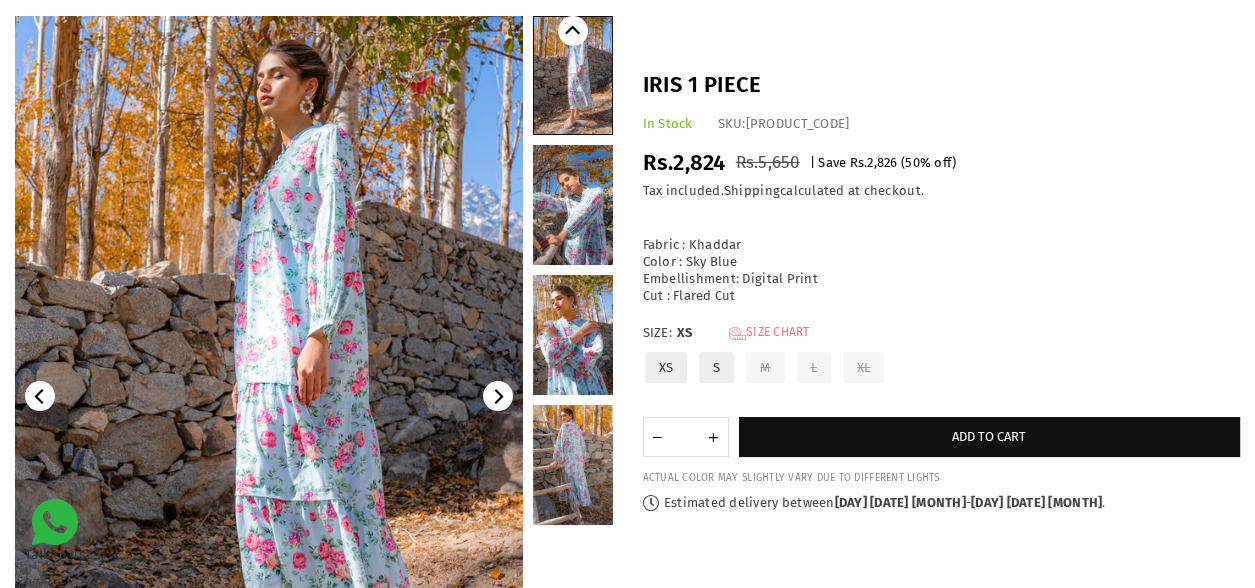 click on "Size Chart" at bounding box center (769, 333) 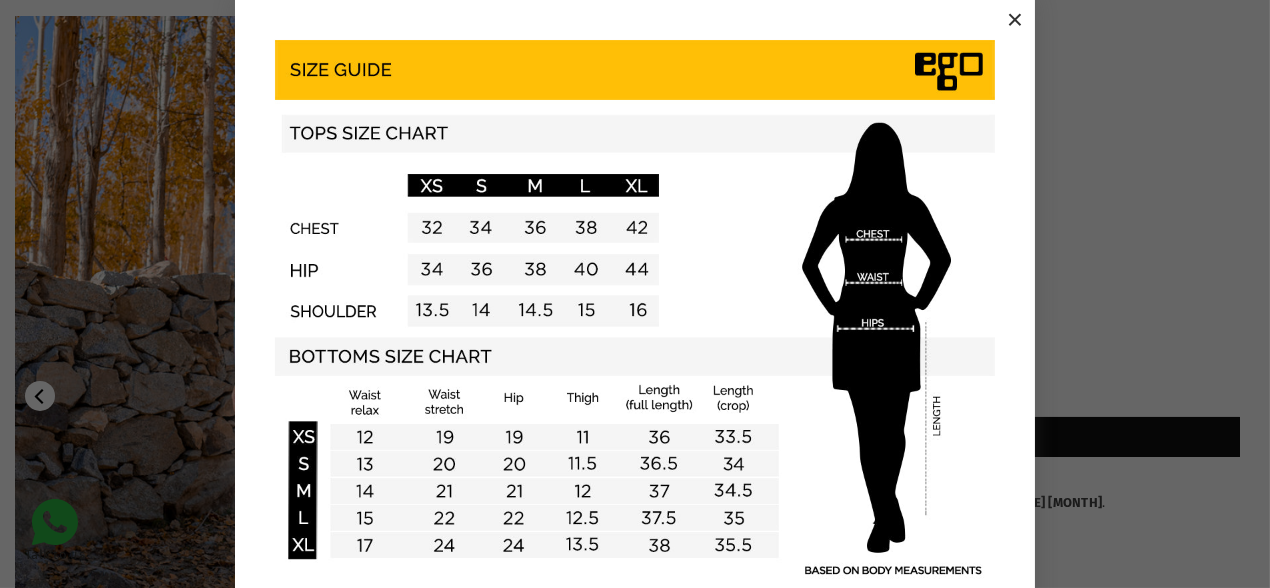 click on "×" at bounding box center (1015, 20) 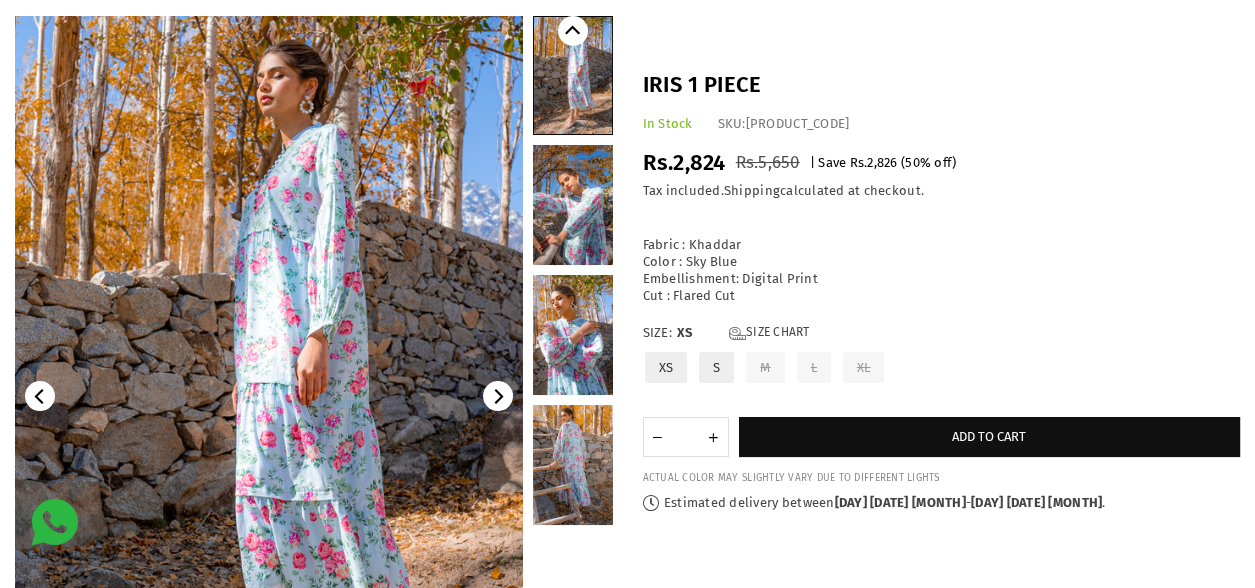 click on "Share:" at bounding box center [627, 430] 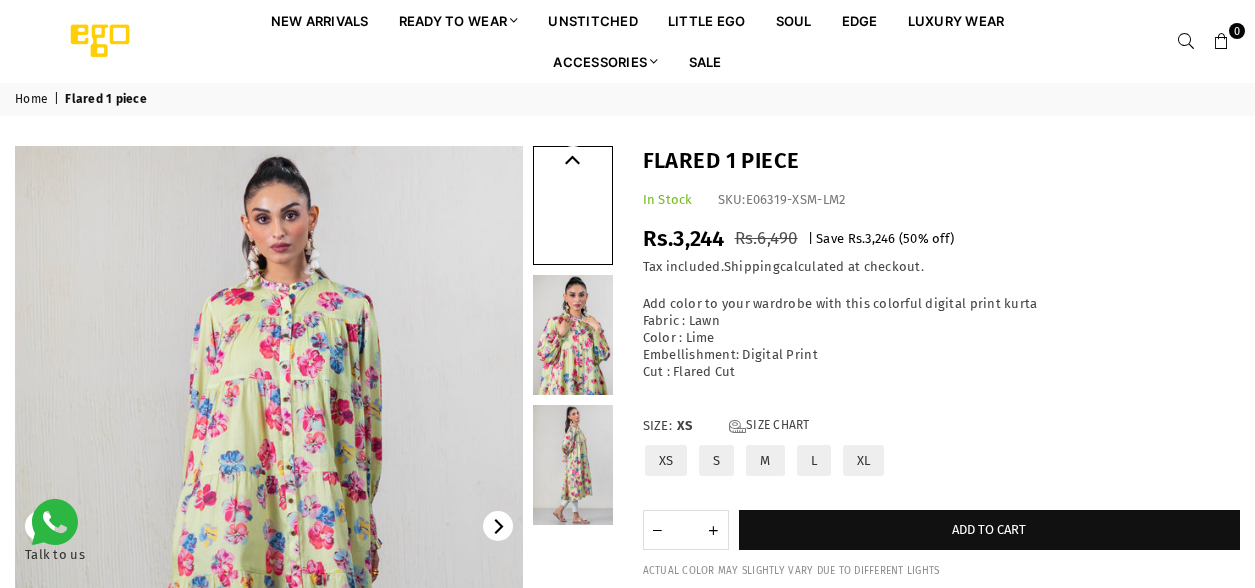 scroll, scrollTop: 0, scrollLeft: 0, axis: both 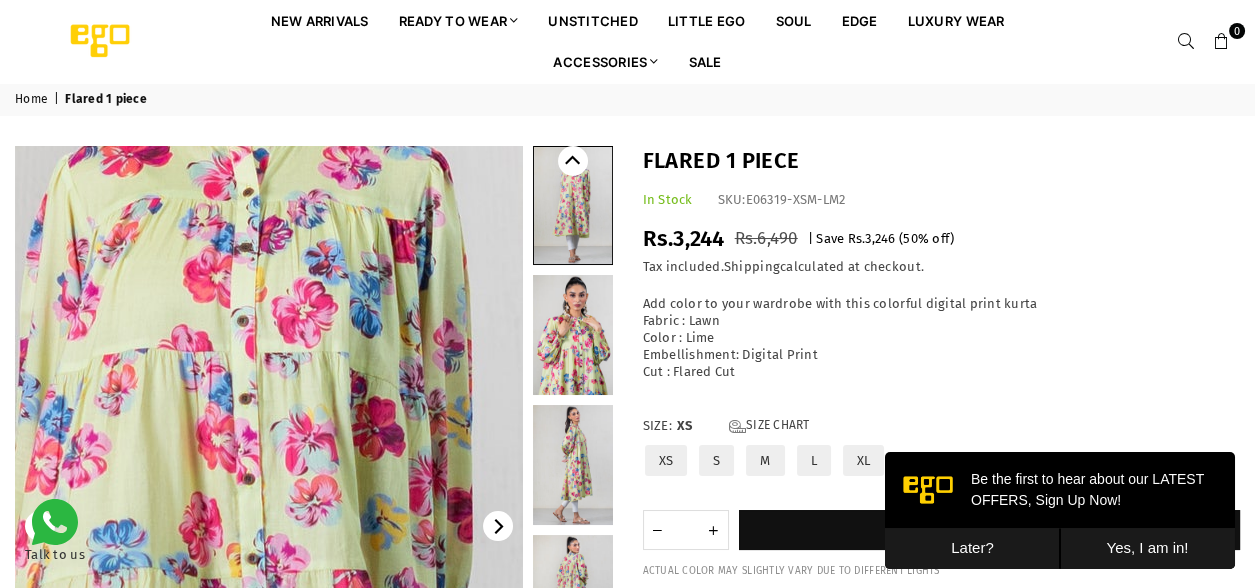 click at bounding box center (206, 699) 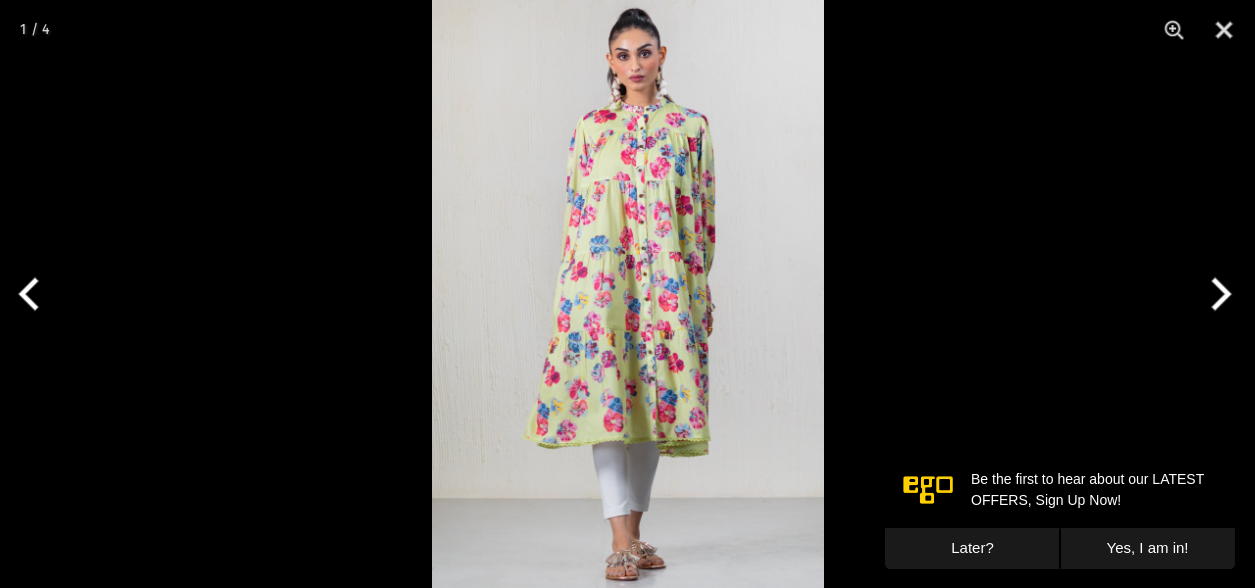 click at bounding box center (628, 294) 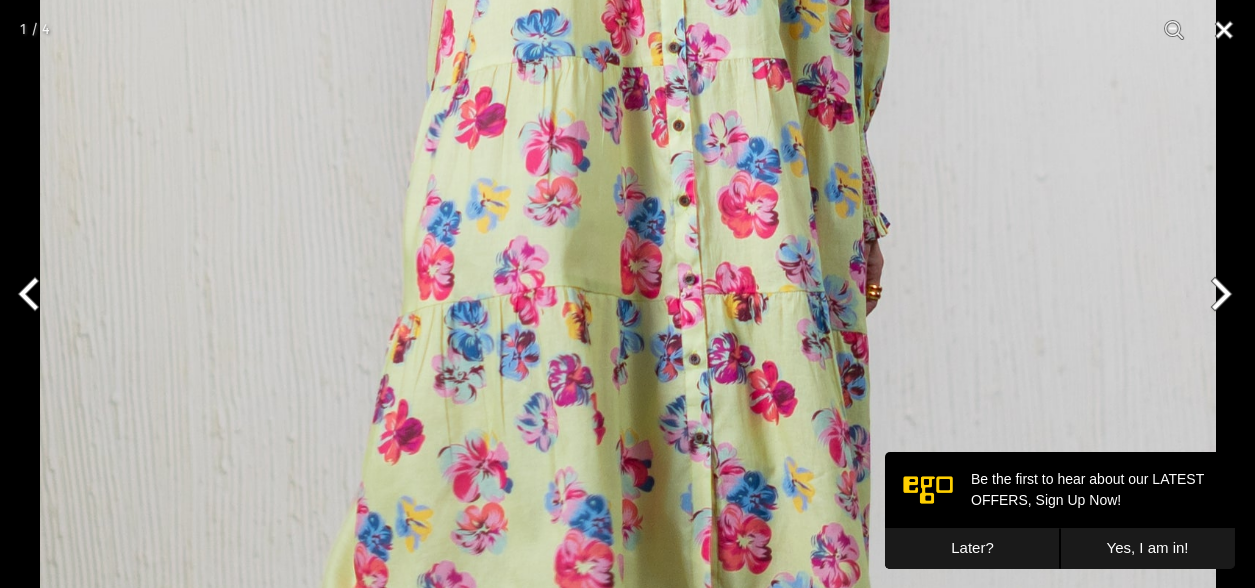 click at bounding box center [1224, 30] 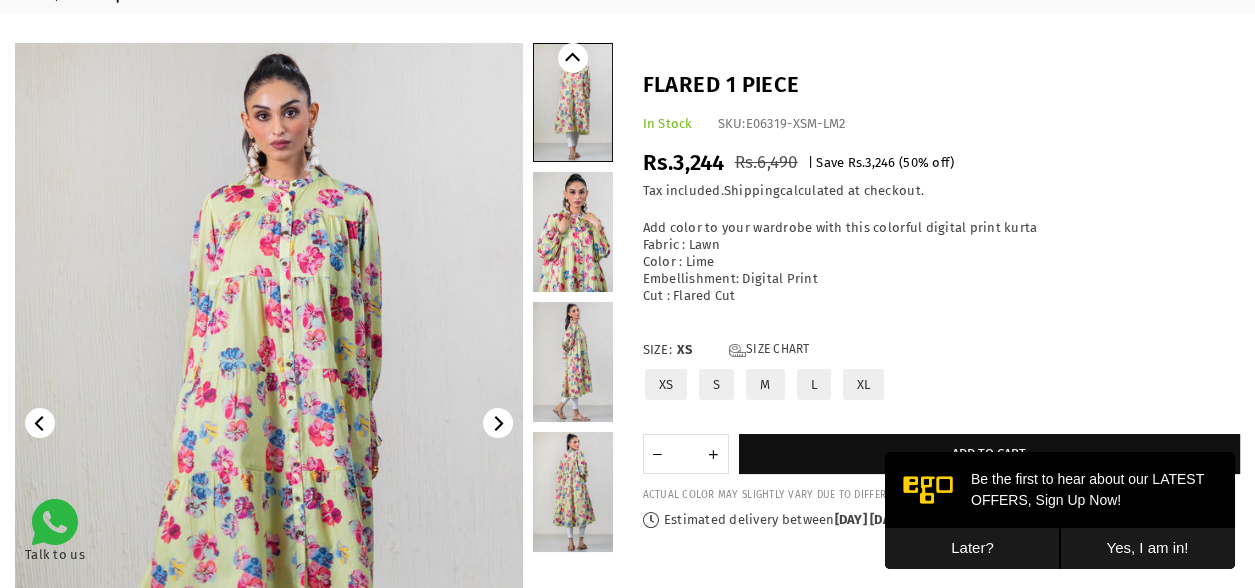 scroll, scrollTop: 113, scrollLeft: 0, axis: vertical 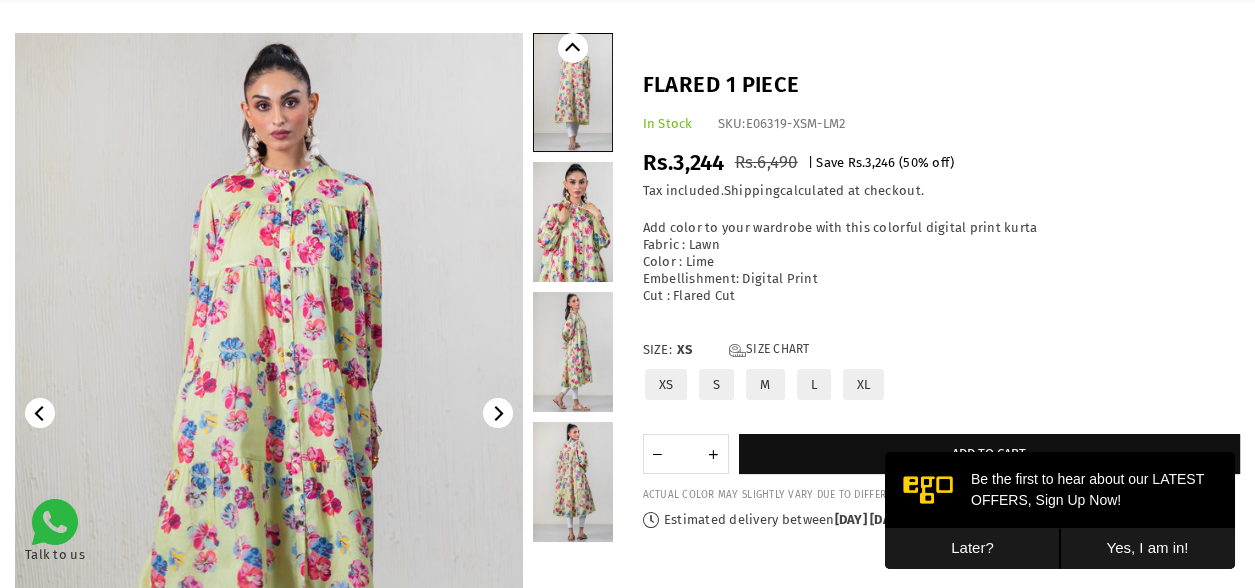 click at bounding box center (573, 352) 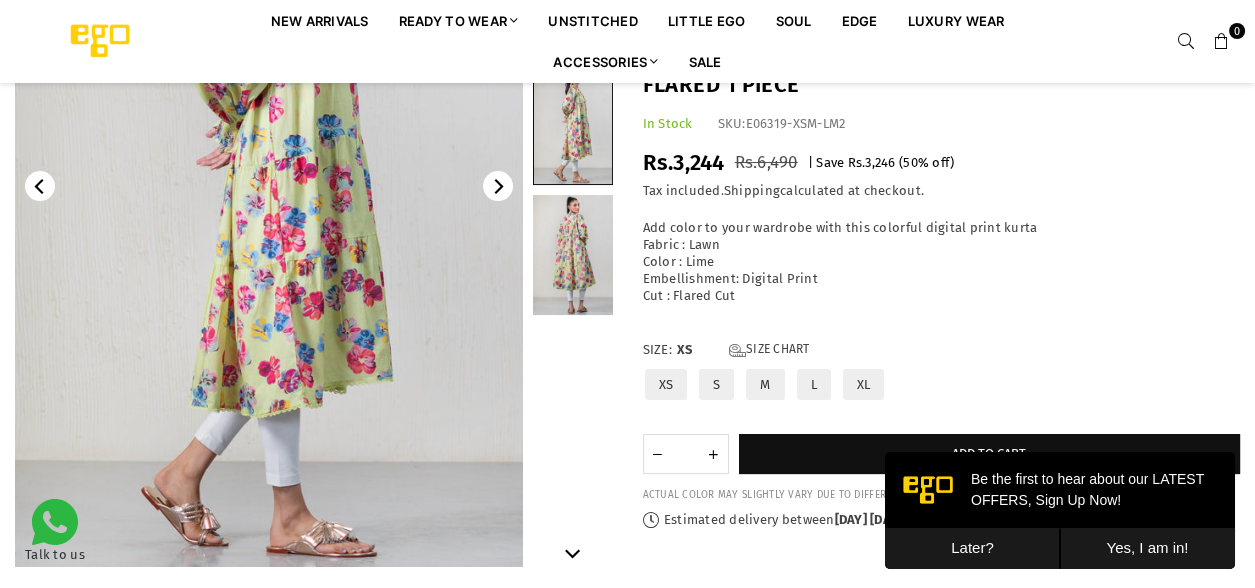 scroll, scrollTop: 339, scrollLeft: 0, axis: vertical 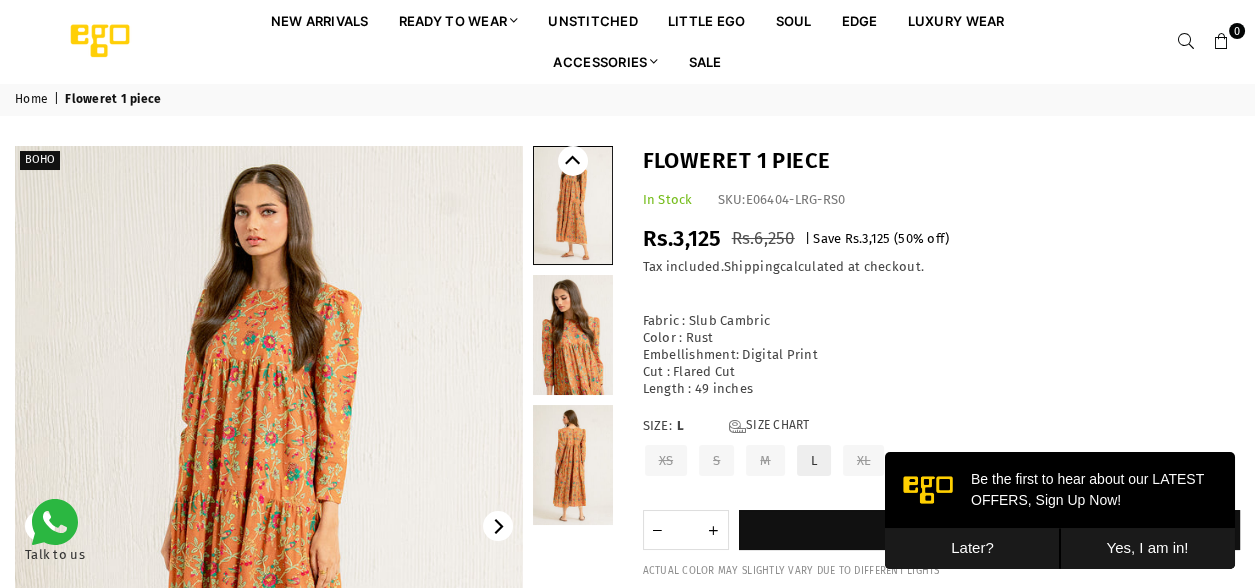 click at bounding box center (573, 335) 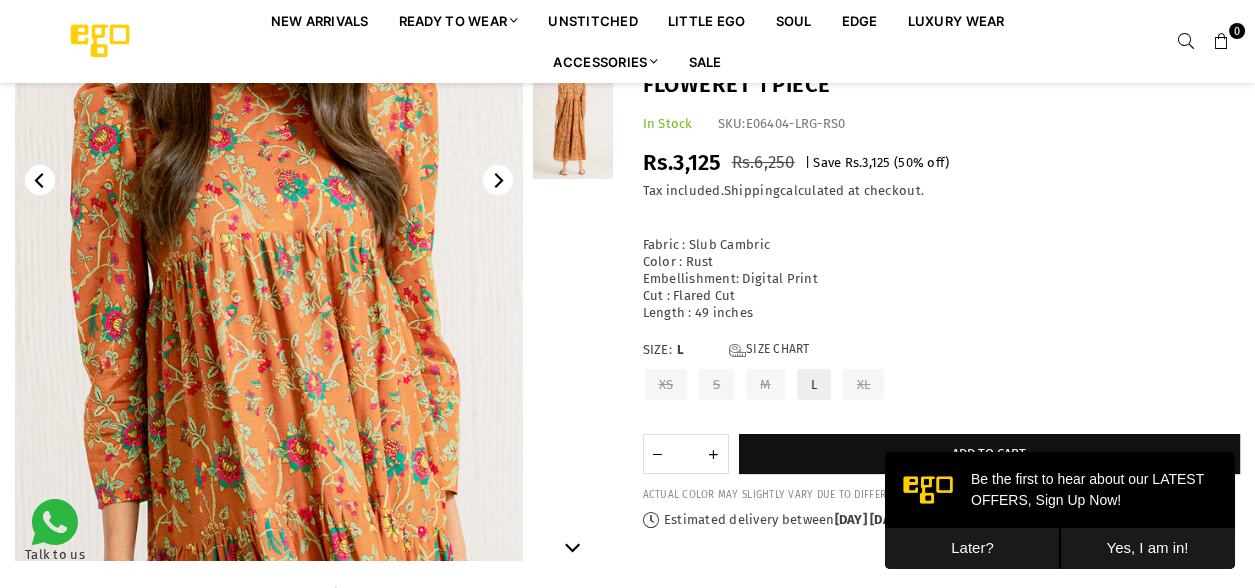 scroll, scrollTop: 347, scrollLeft: 0, axis: vertical 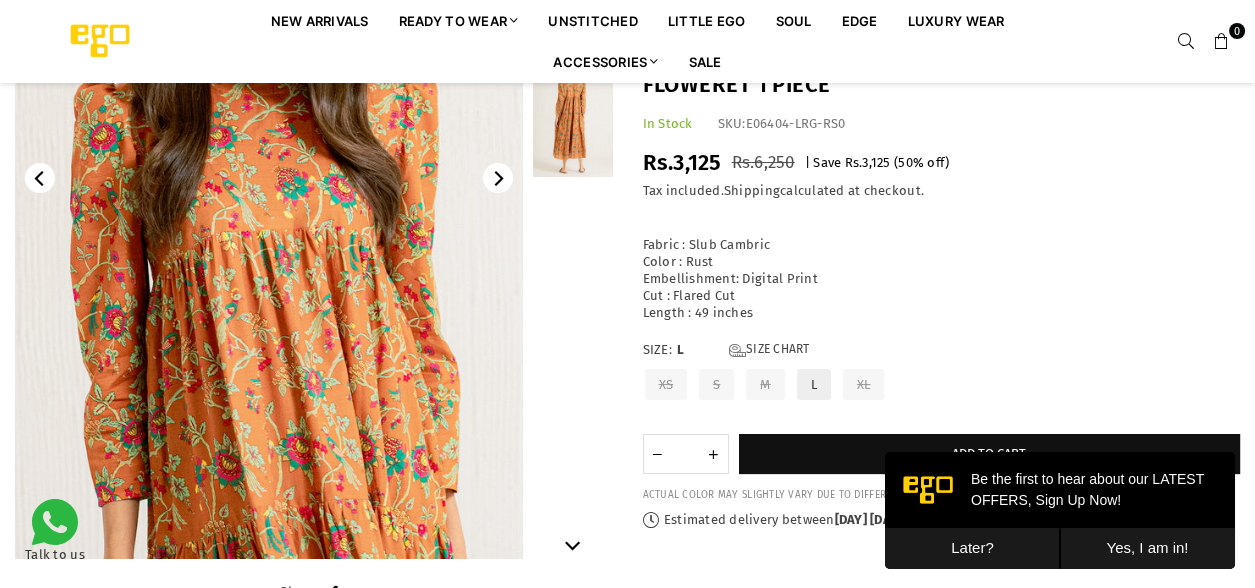 click at bounding box center [269, 178] 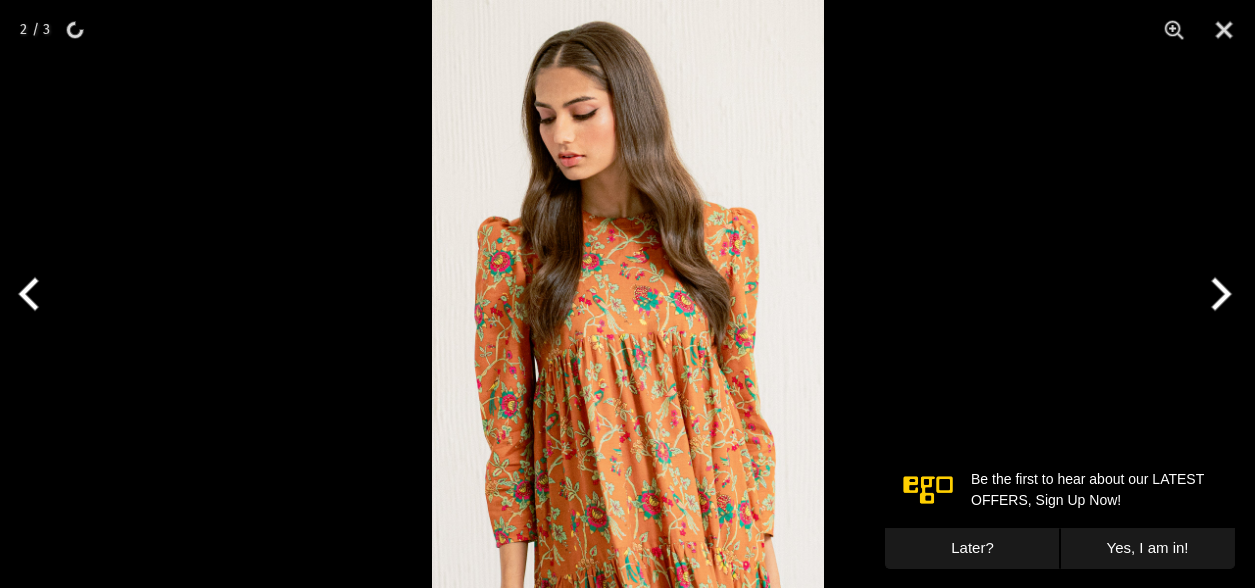 click at bounding box center [628, 294] 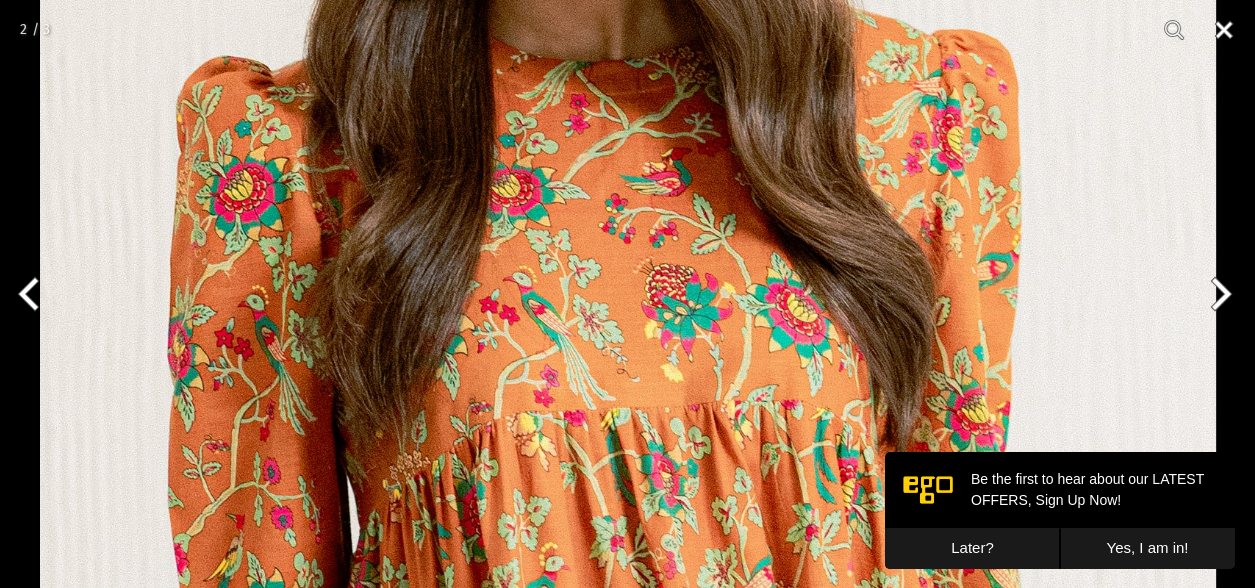 click at bounding box center [1224, 30] 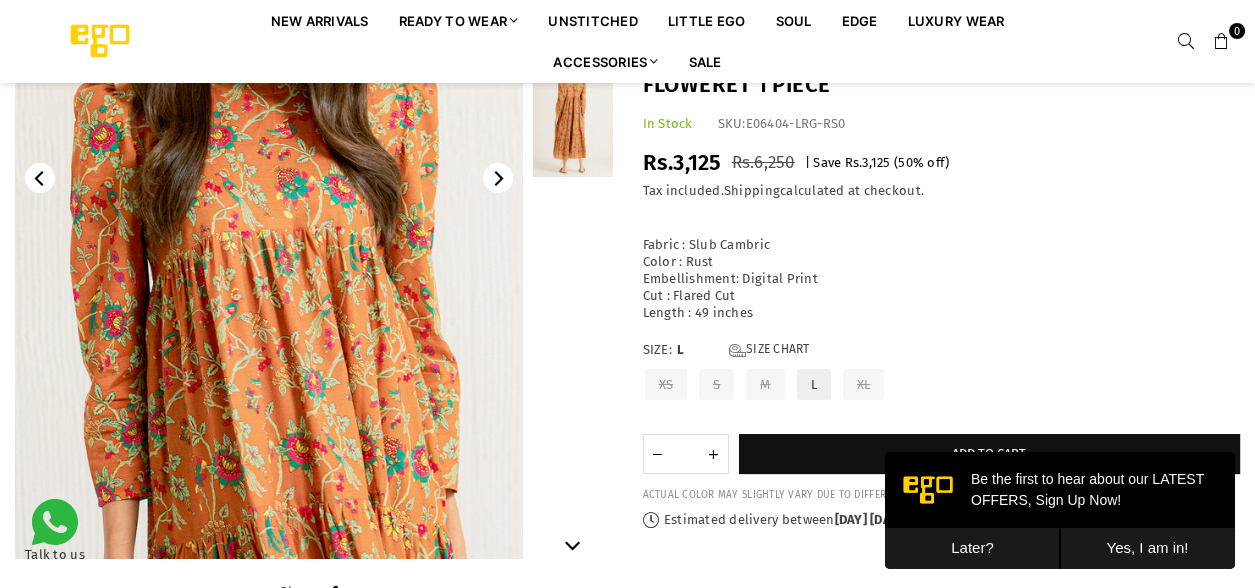 click at bounding box center (573, 117) 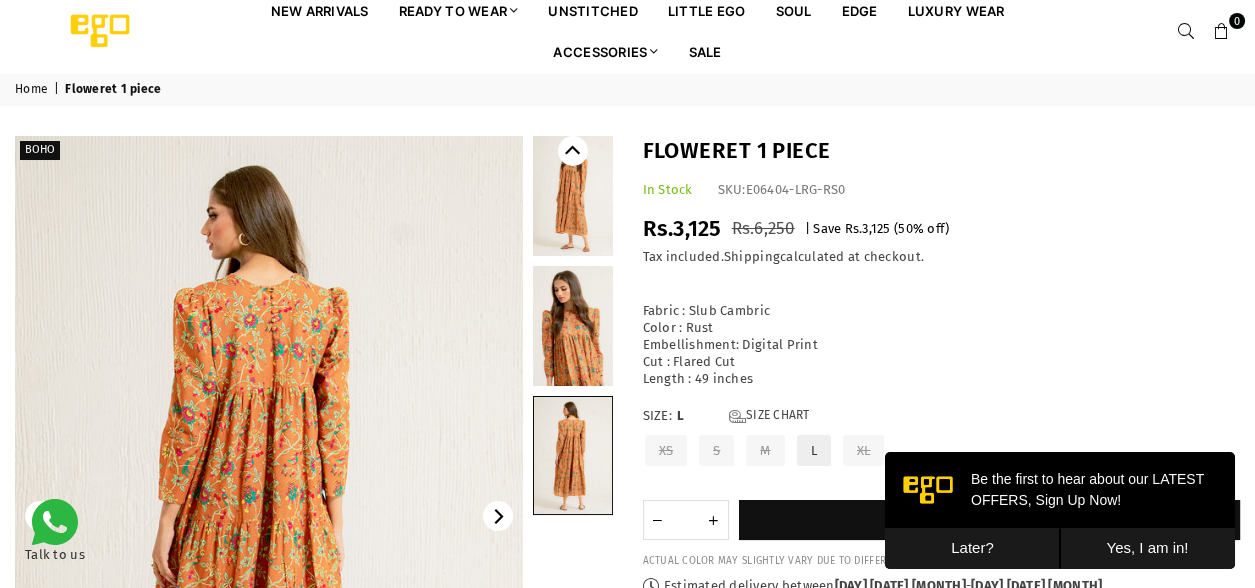 scroll, scrollTop: 9, scrollLeft: 0, axis: vertical 